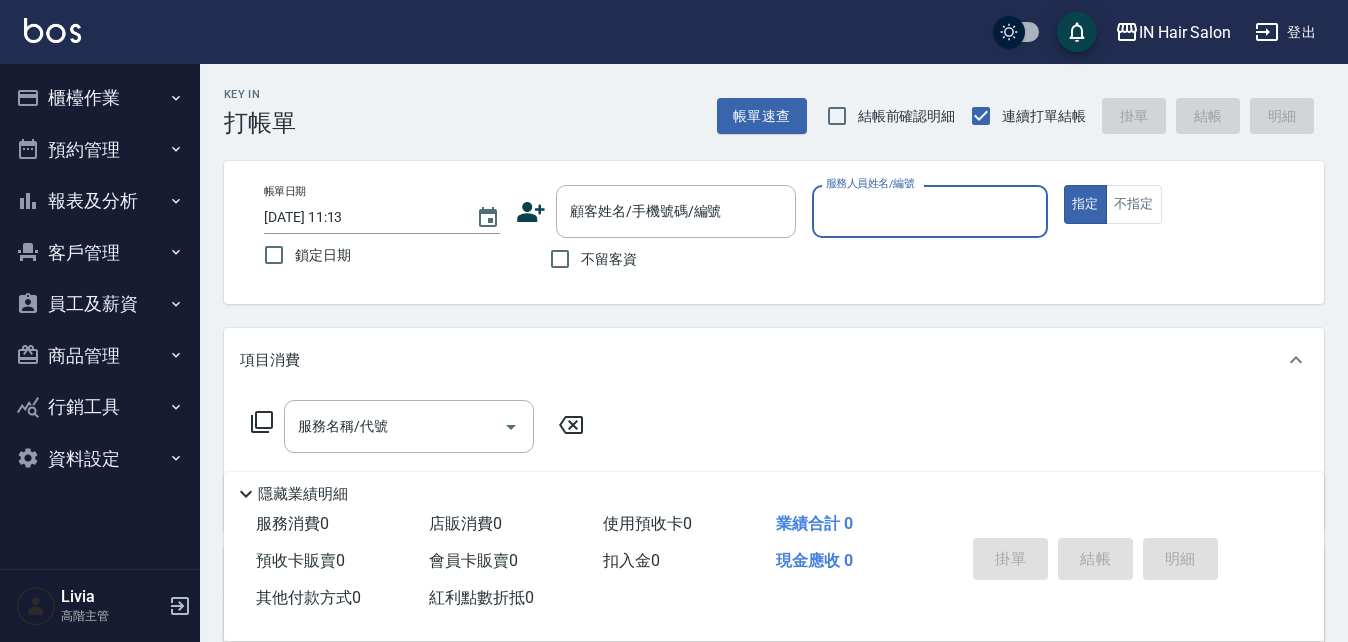 scroll, scrollTop: 0, scrollLeft: 0, axis: both 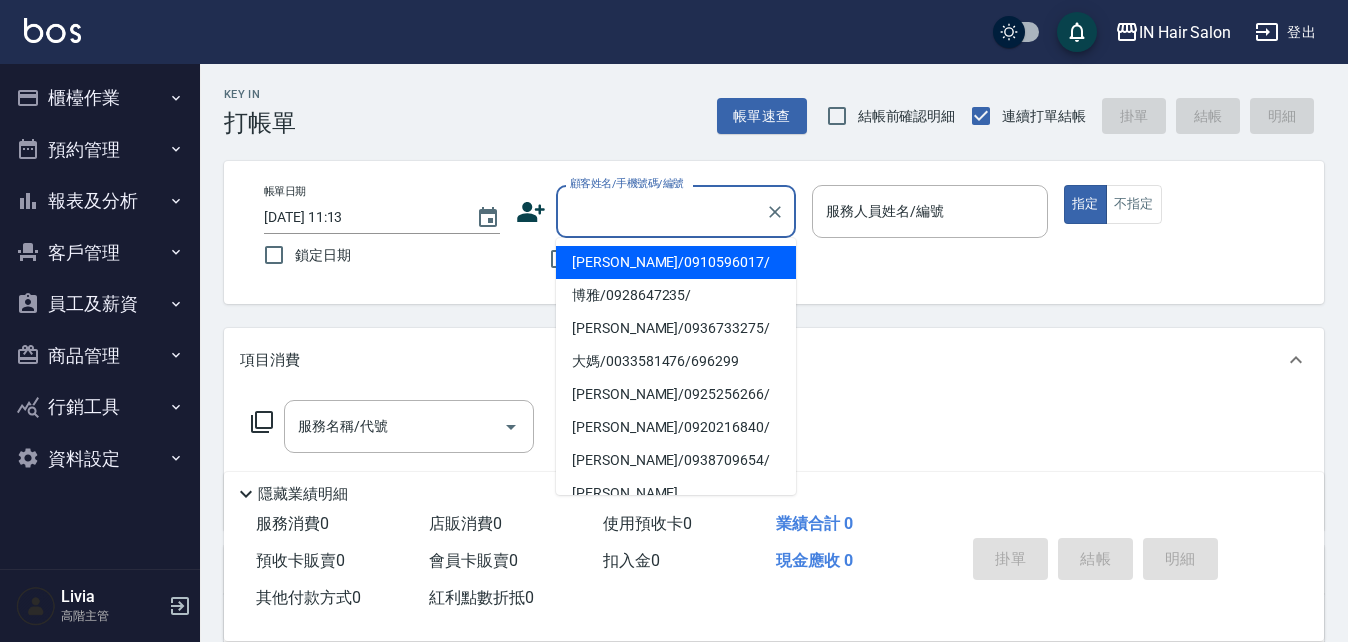 click on "顧客姓名/手機號碼/編號" at bounding box center [661, 211] 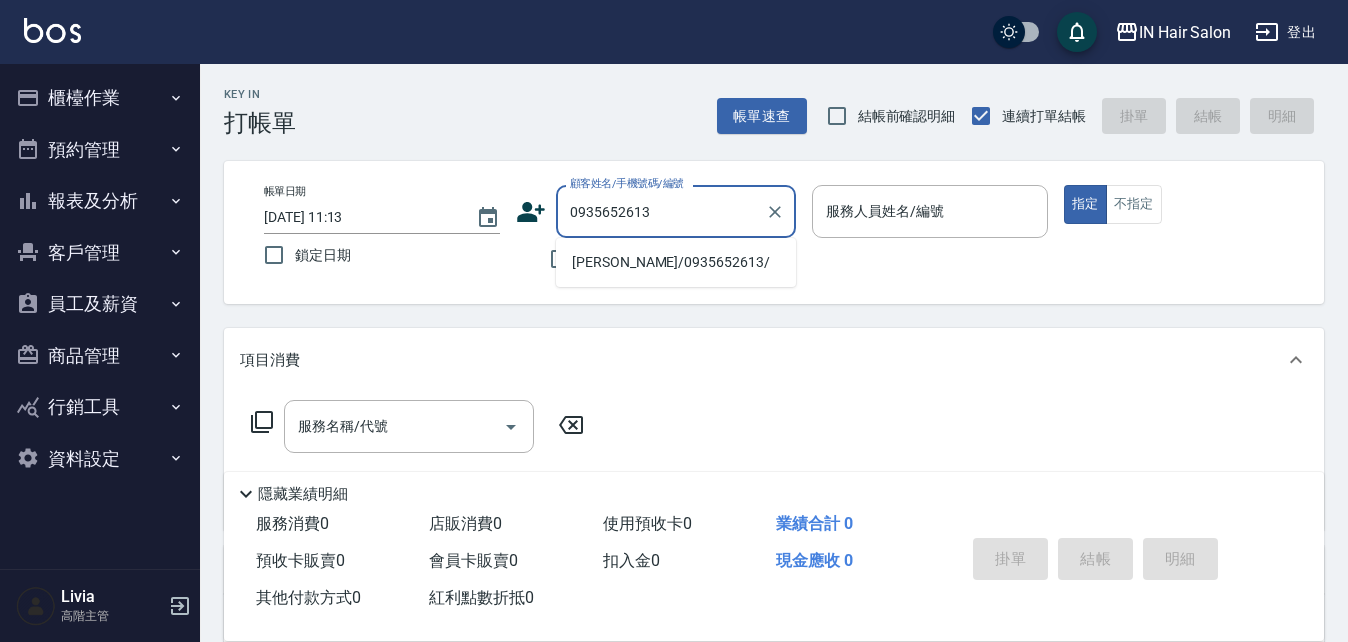 click on "[PERSON_NAME]/0935652613/" at bounding box center [676, 262] 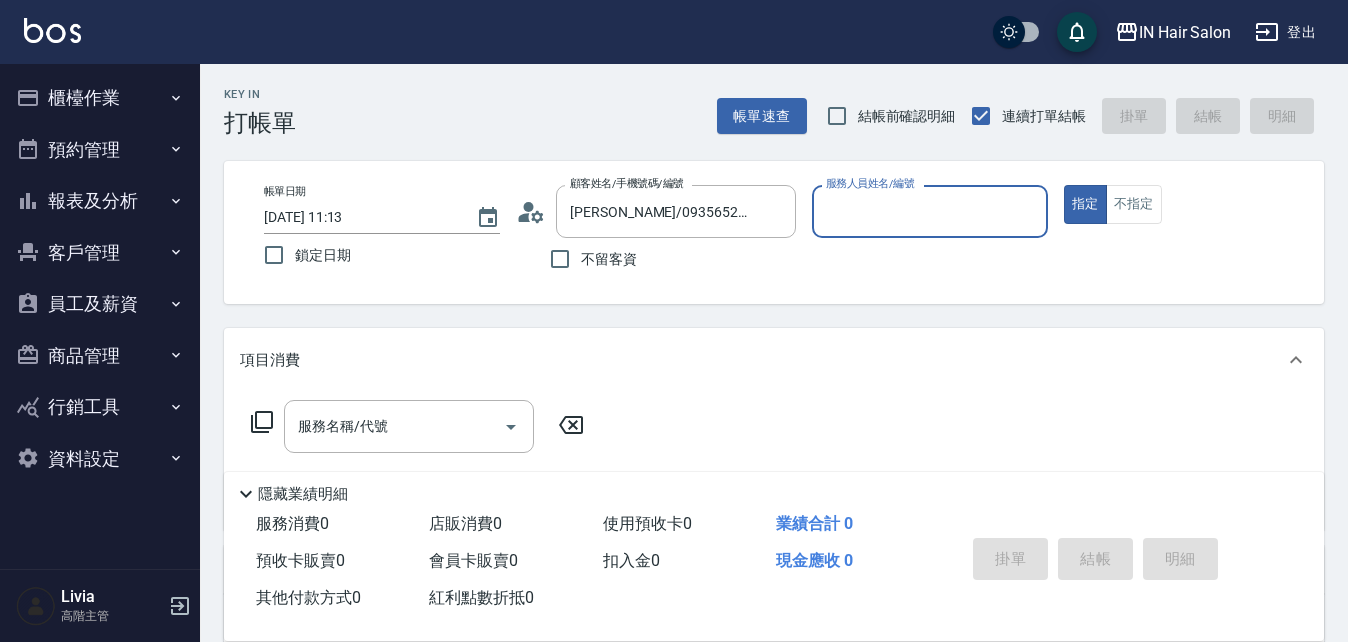 type on "6號設計師[PERSON_NAME]-6" 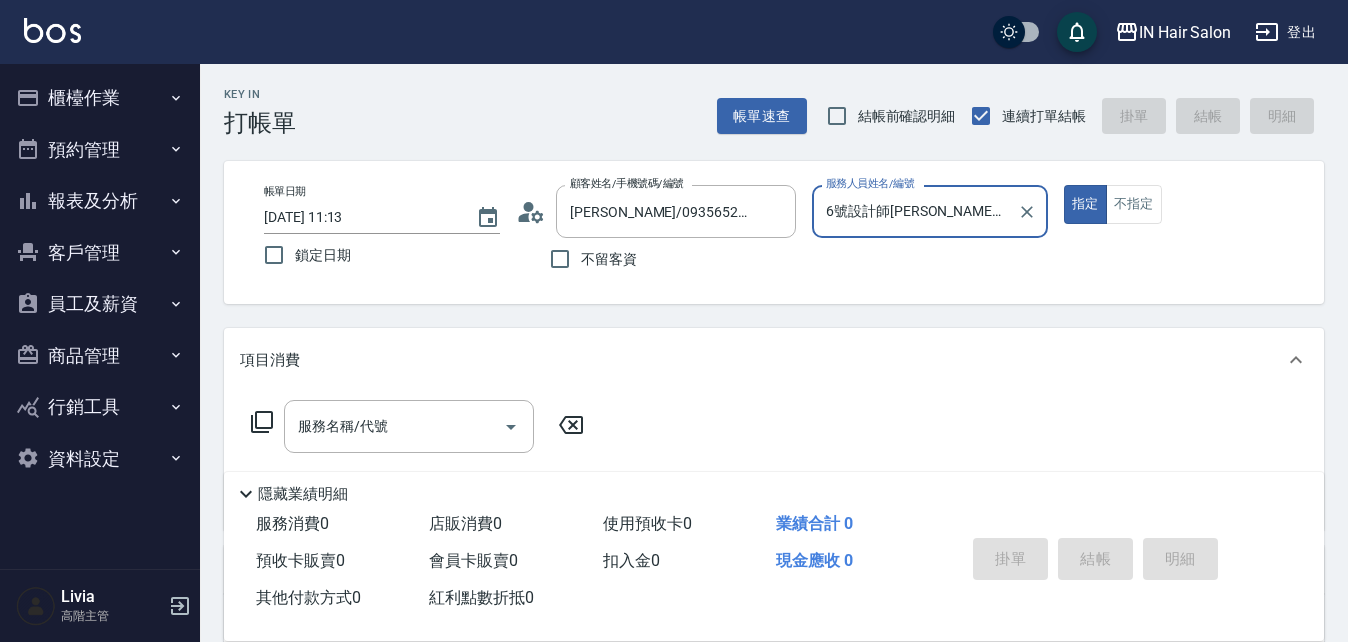 click 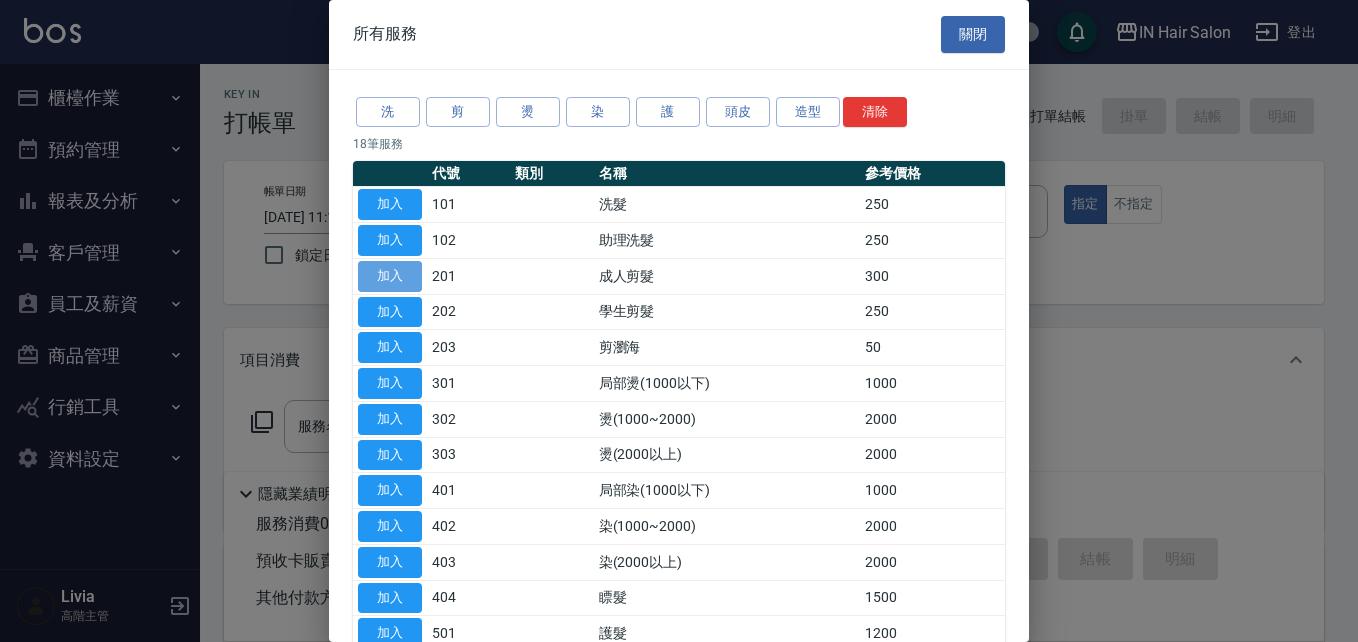 click on "加入" at bounding box center (390, 276) 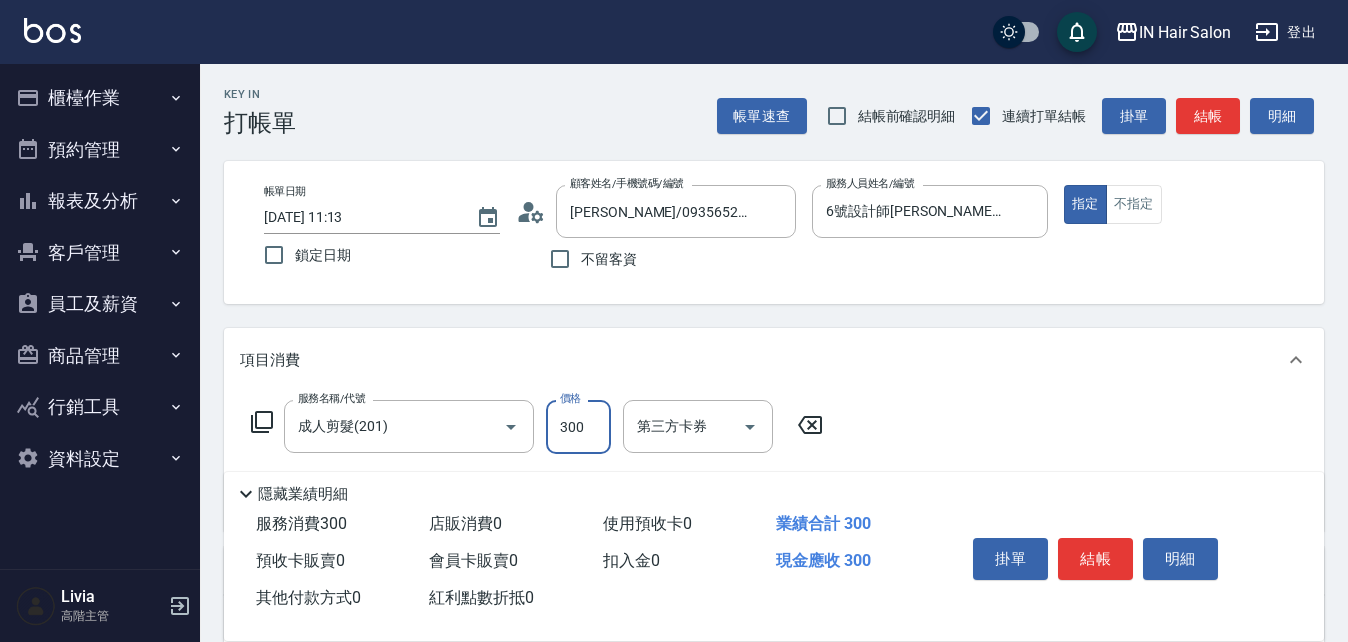 click on "300" at bounding box center [578, 427] 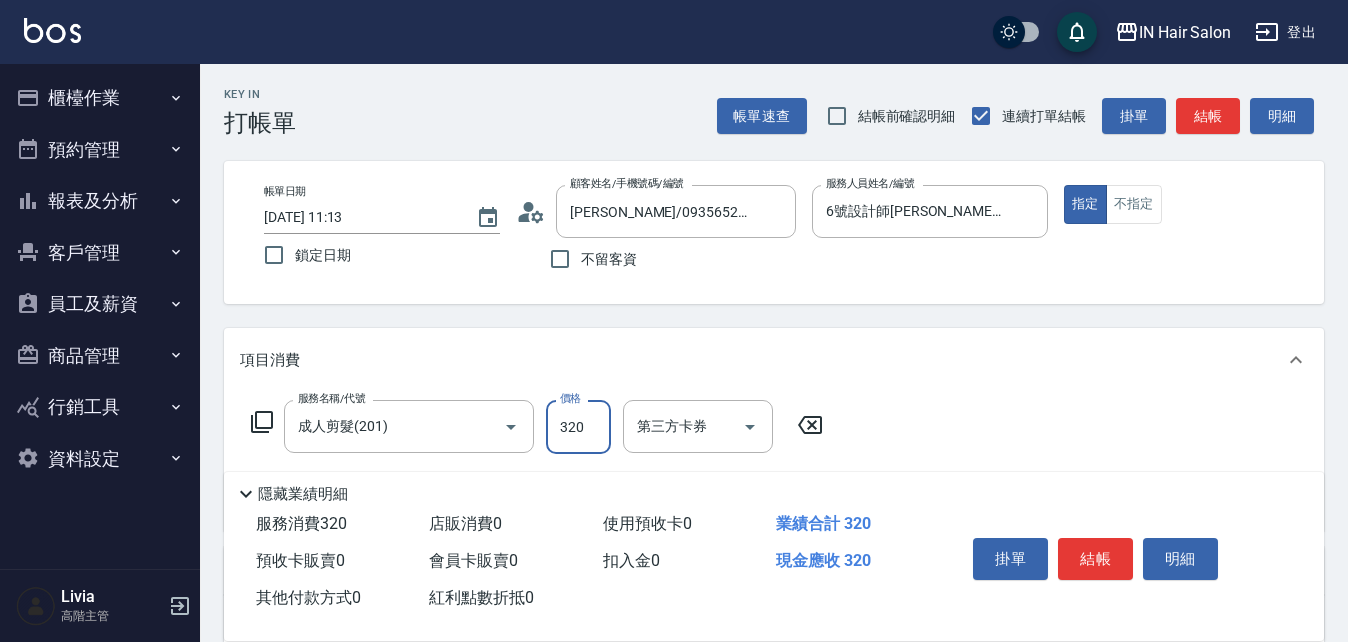 type on "320" 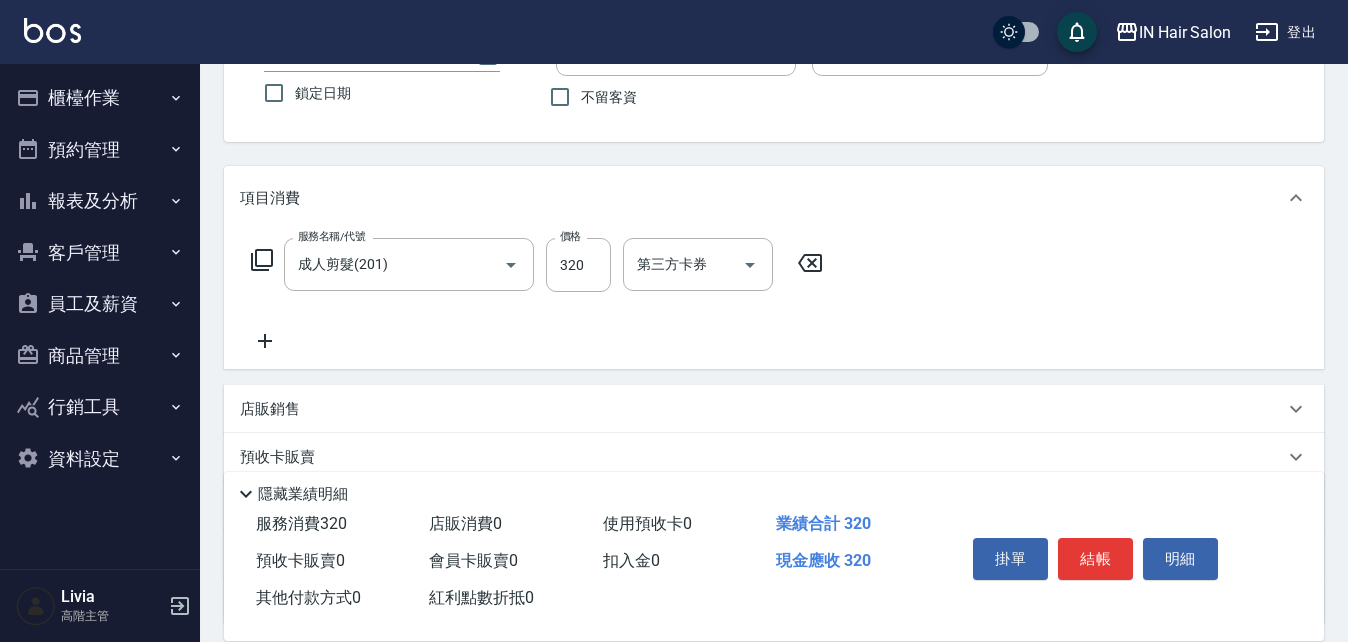 scroll, scrollTop: 300, scrollLeft: 0, axis: vertical 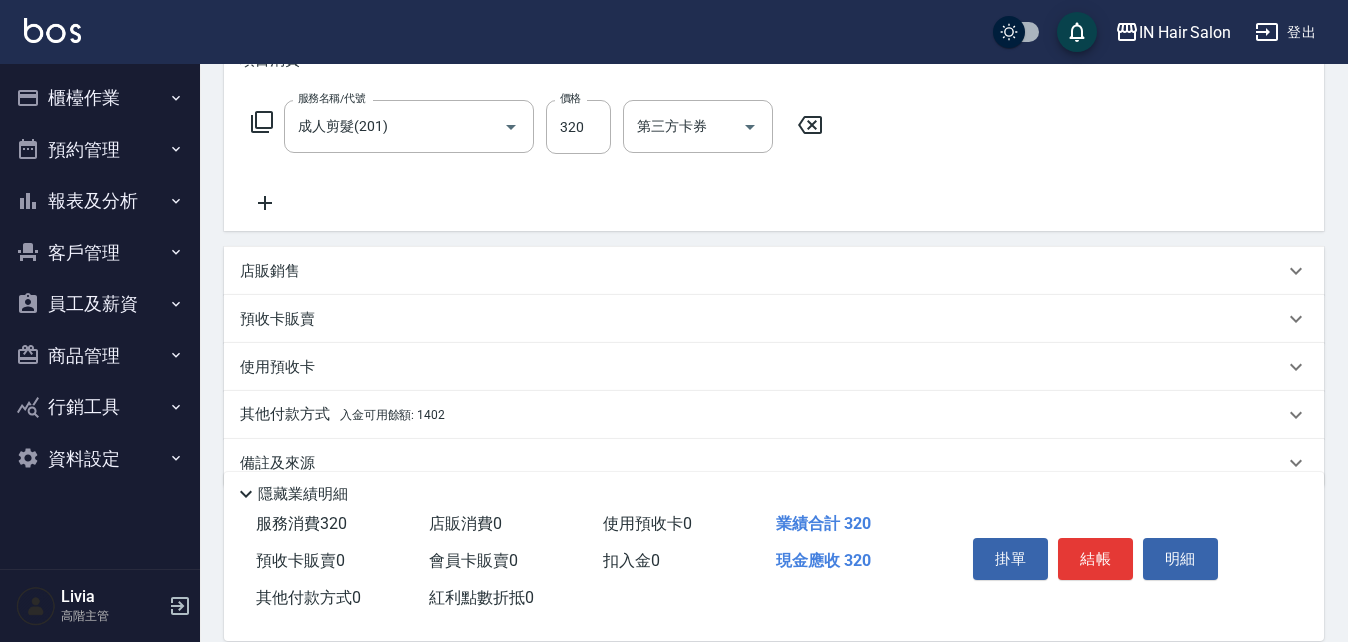 click on "其他付款方式 入金可用餘額: 1402" at bounding box center [342, 415] 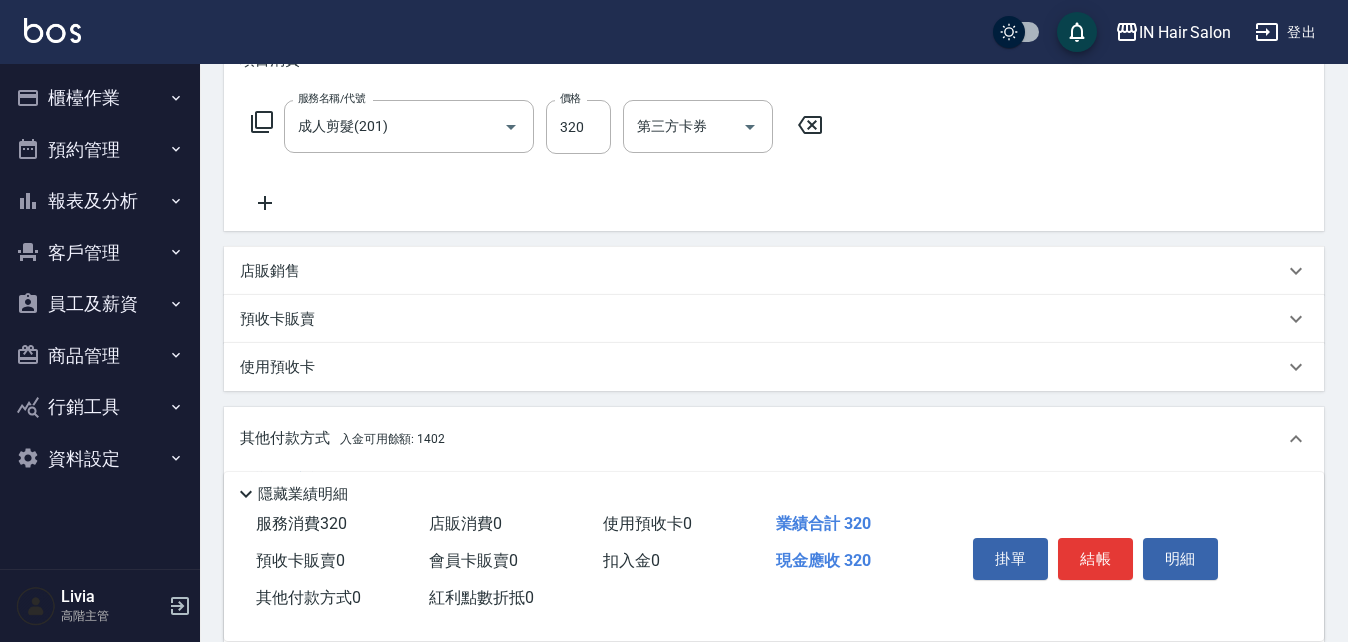 scroll, scrollTop: 1, scrollLeft: 0, axis: vertical 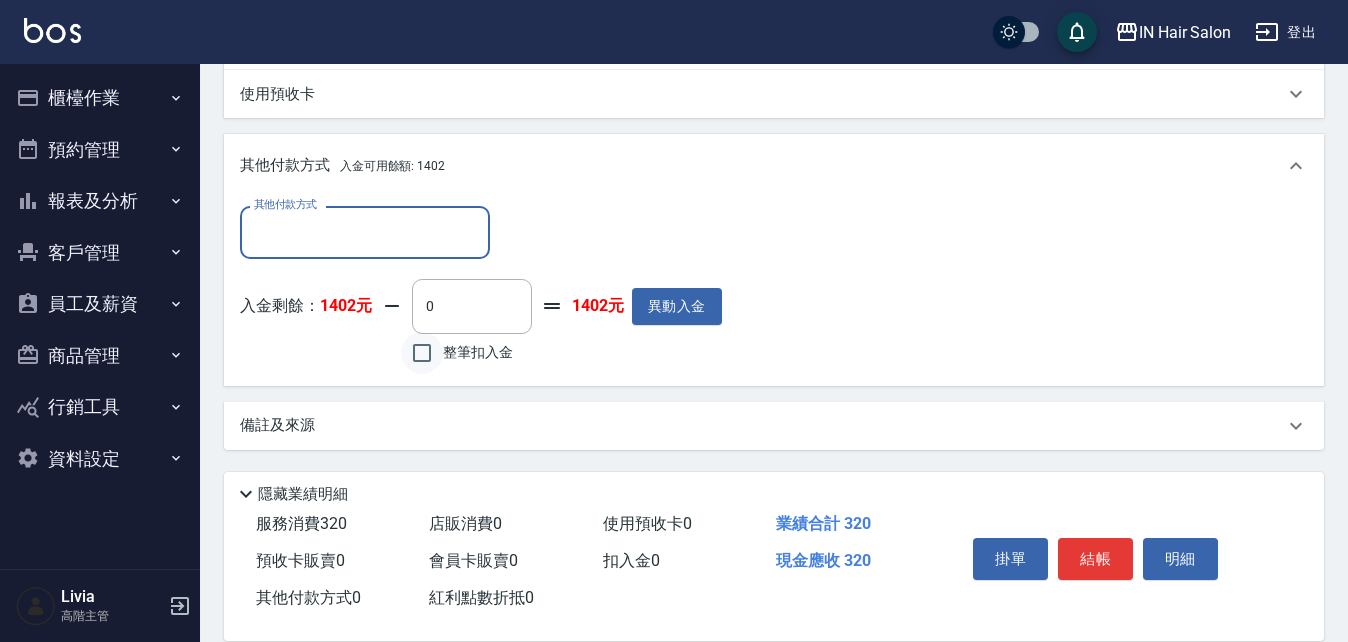 click on "整筆扣入金" at bounding box center [422, 353] 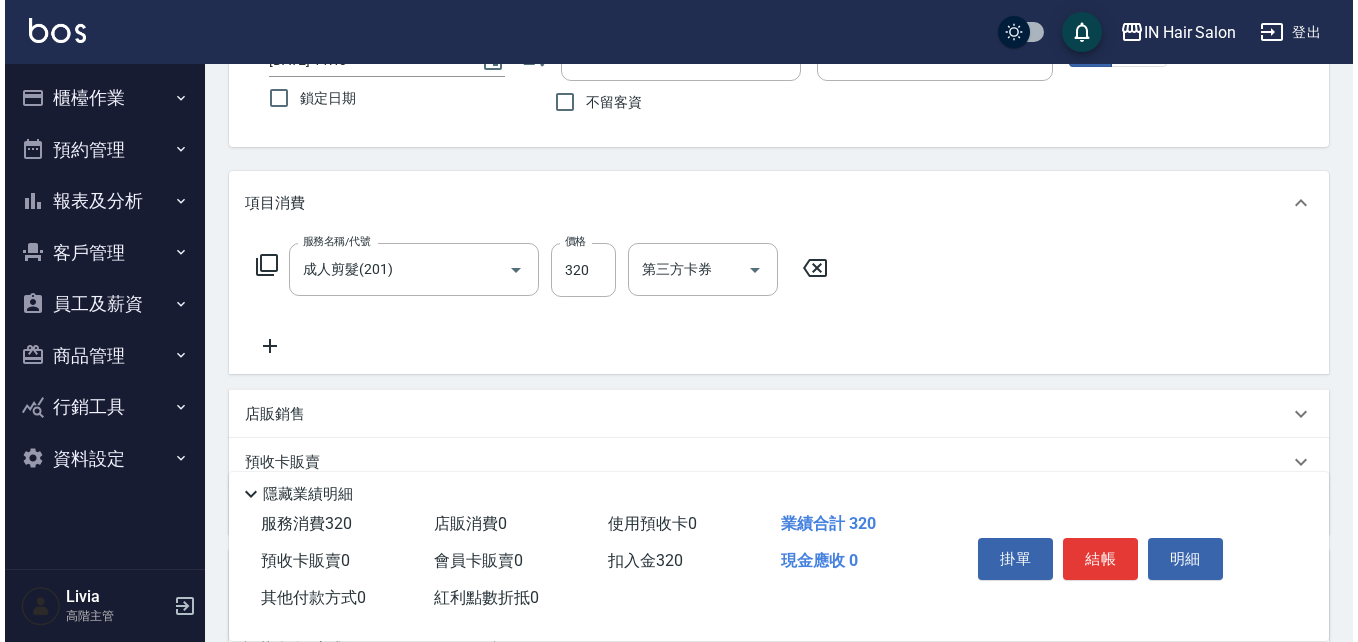 scroll, scrollTop: 0, scrollLeft: 0, axis: both 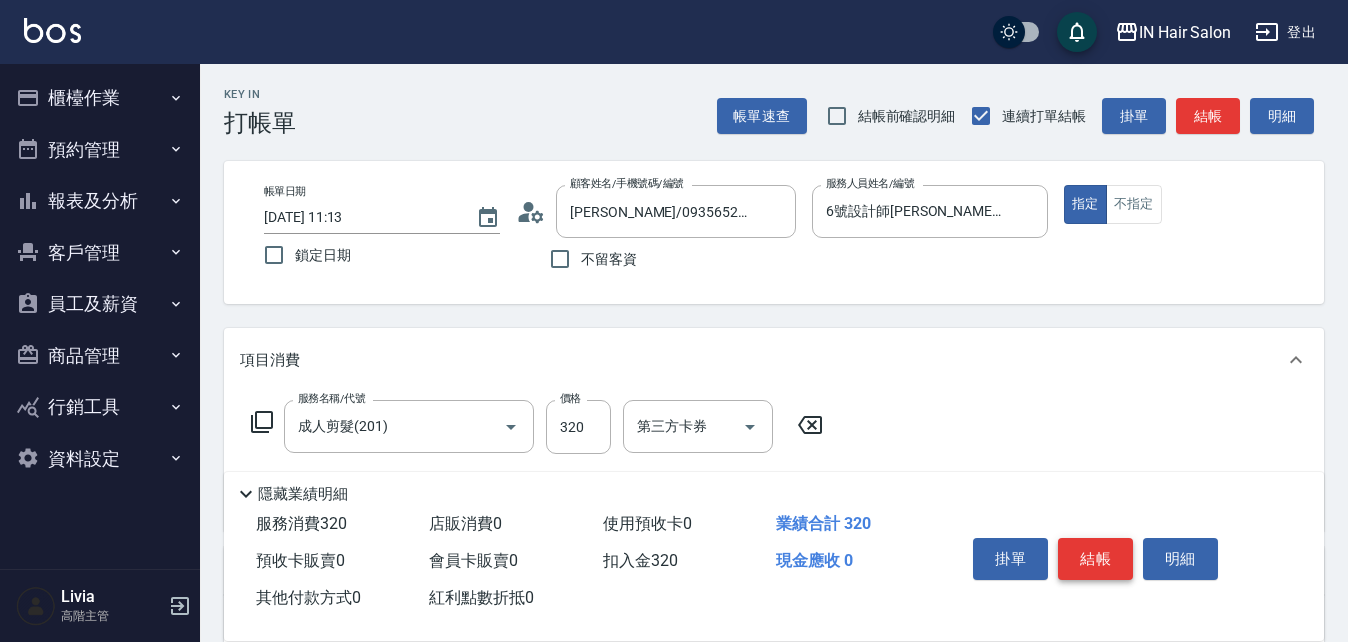 click on "結帳" at bounding box center [1095, 559] 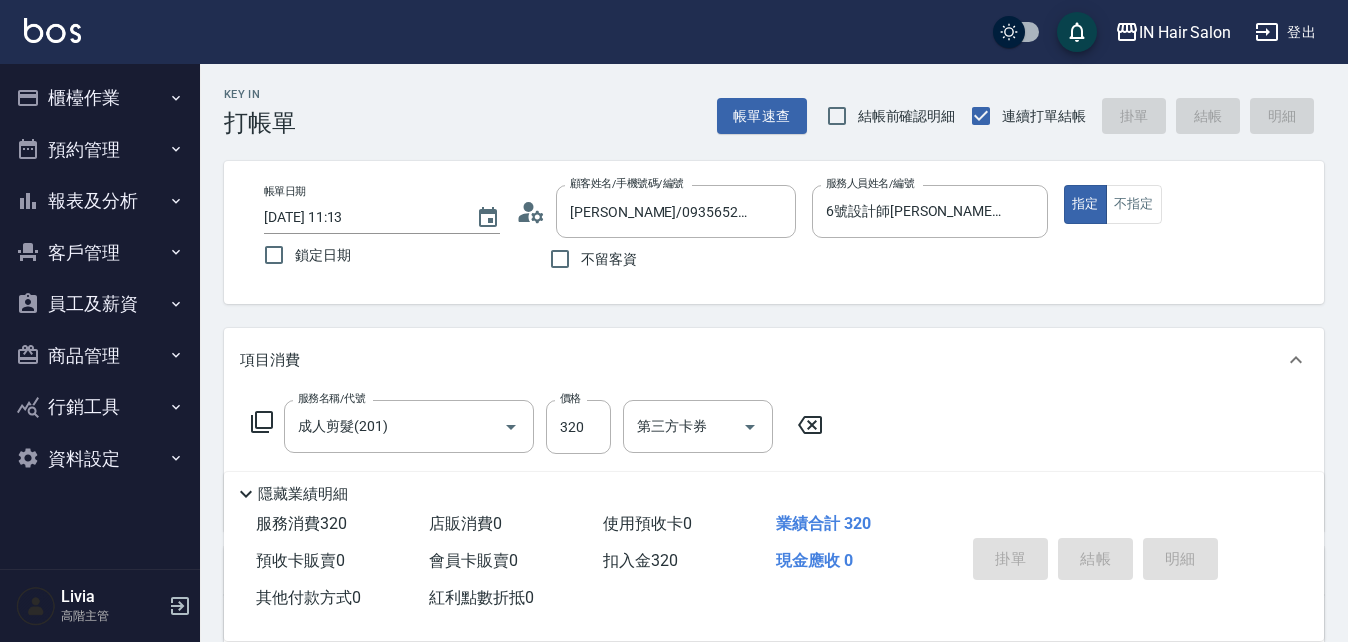 type on "[DATE] 12:25" 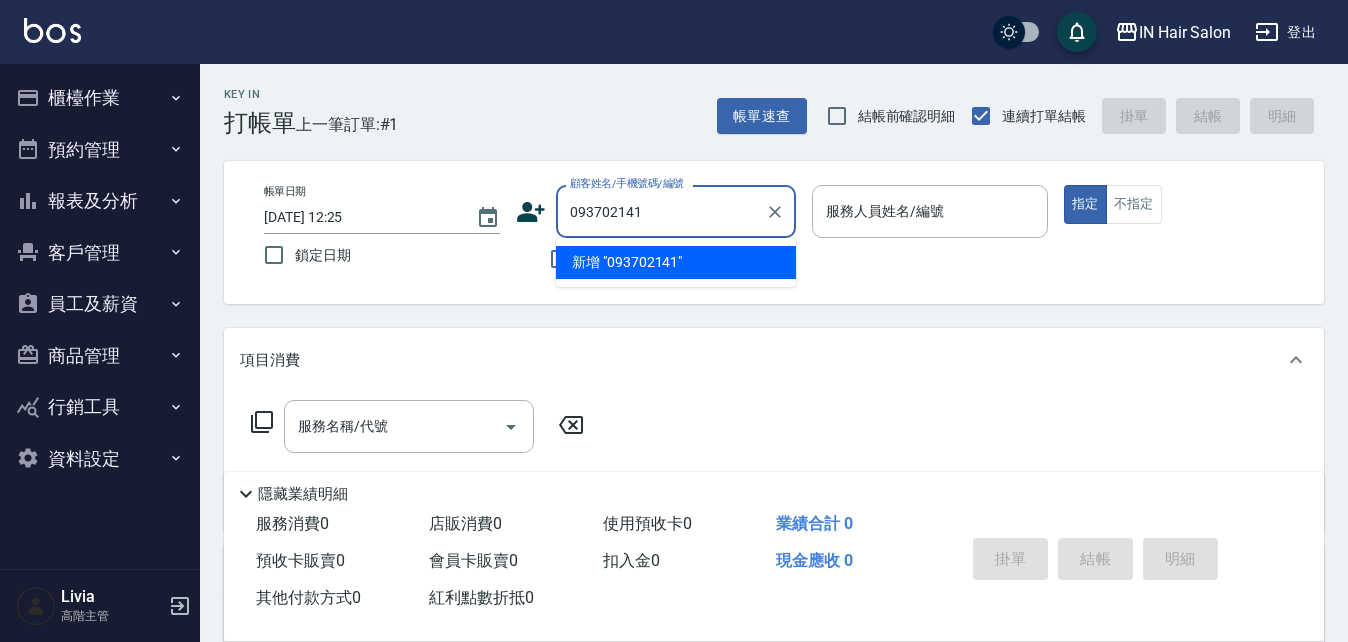 type on "0937021414" 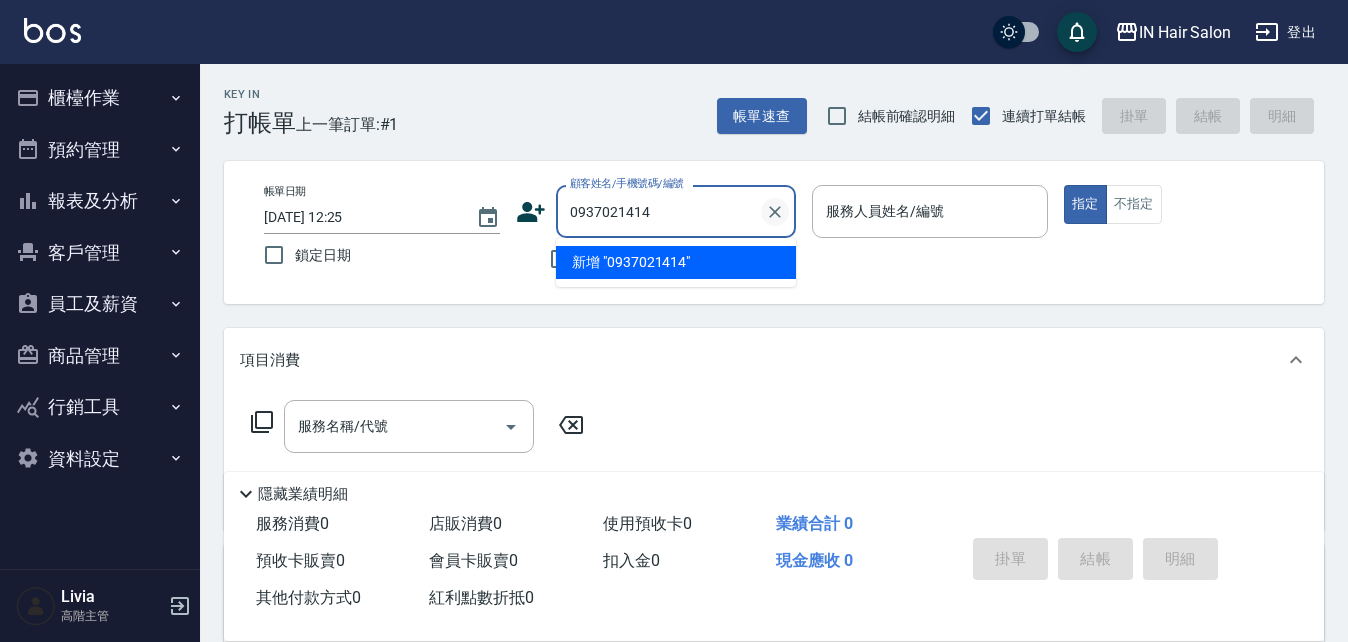 click 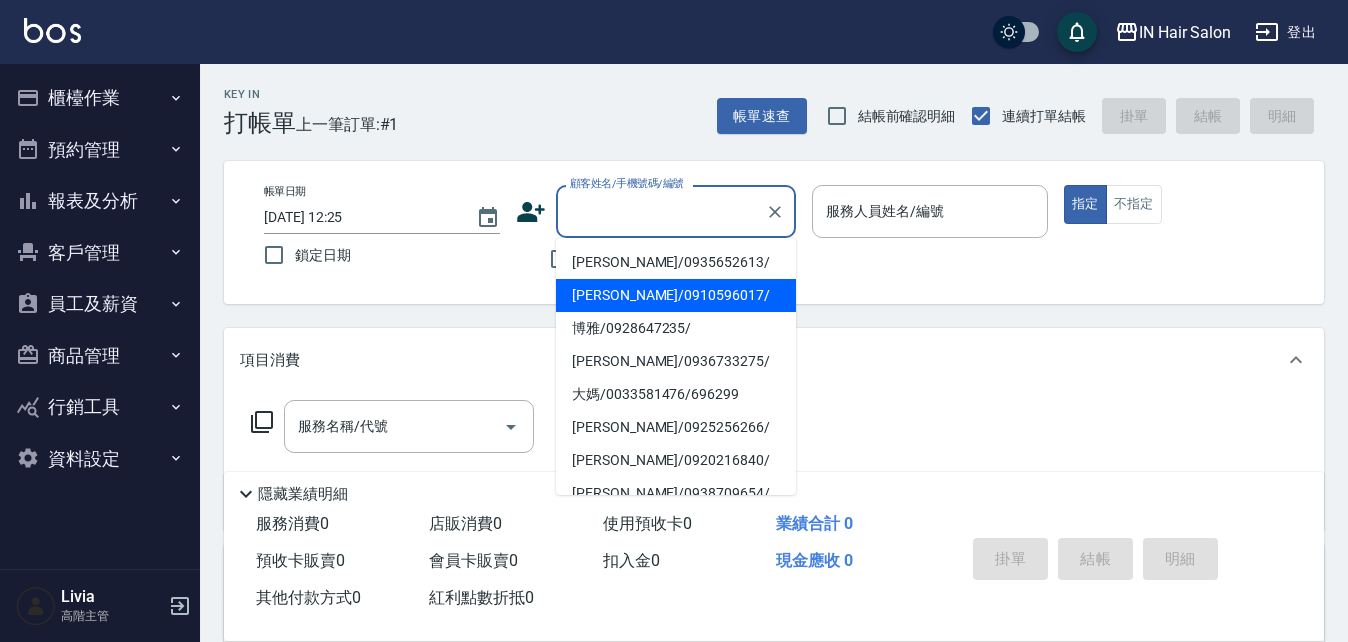 click on "[PERSON_NAME]/0935652613/" at bounding box center [676, 262] 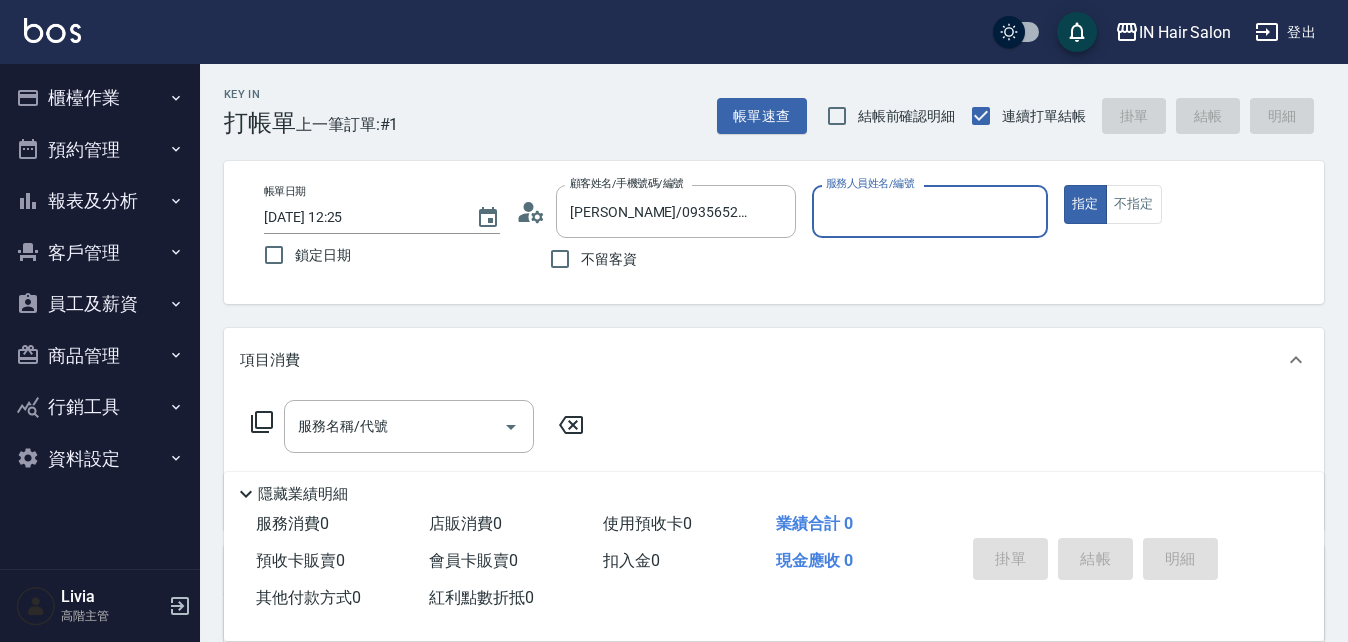 type on "6號設計師[PERSON_NAME]-6" 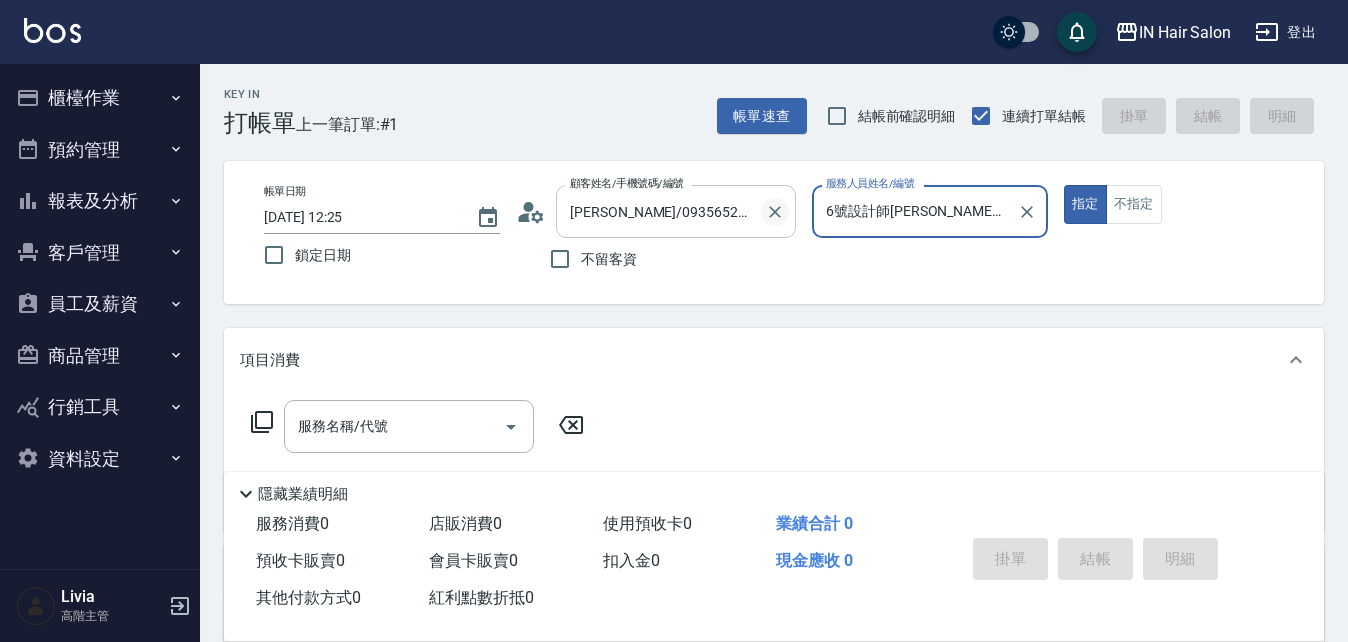 click 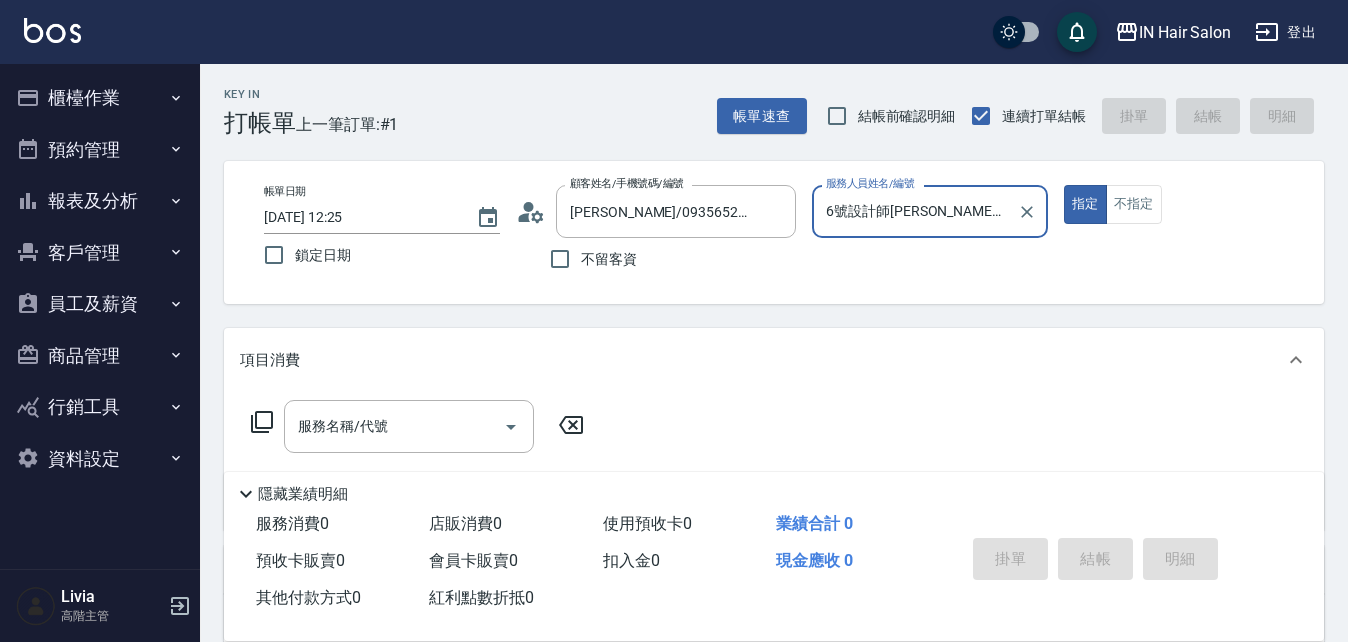 type 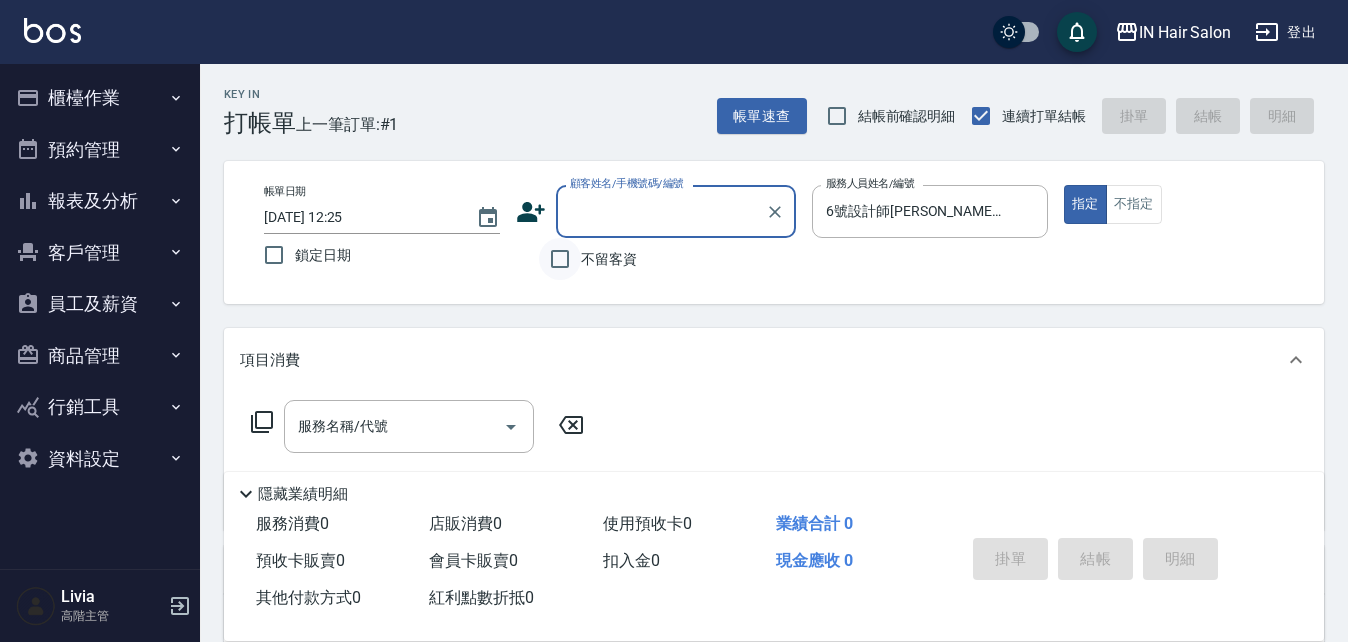 click on "不留客資" at bounding box center [560, 259] 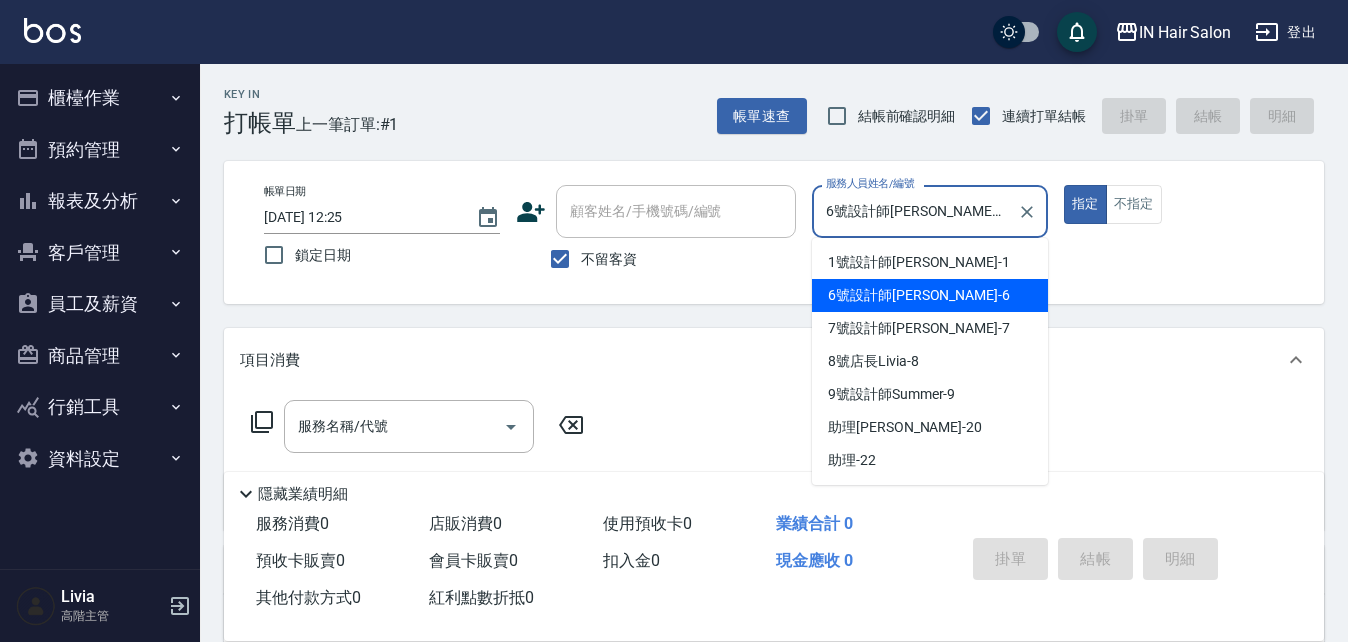 click on "6號設計師[PERSON_NAME]-6" at bounding box center (915, 211) 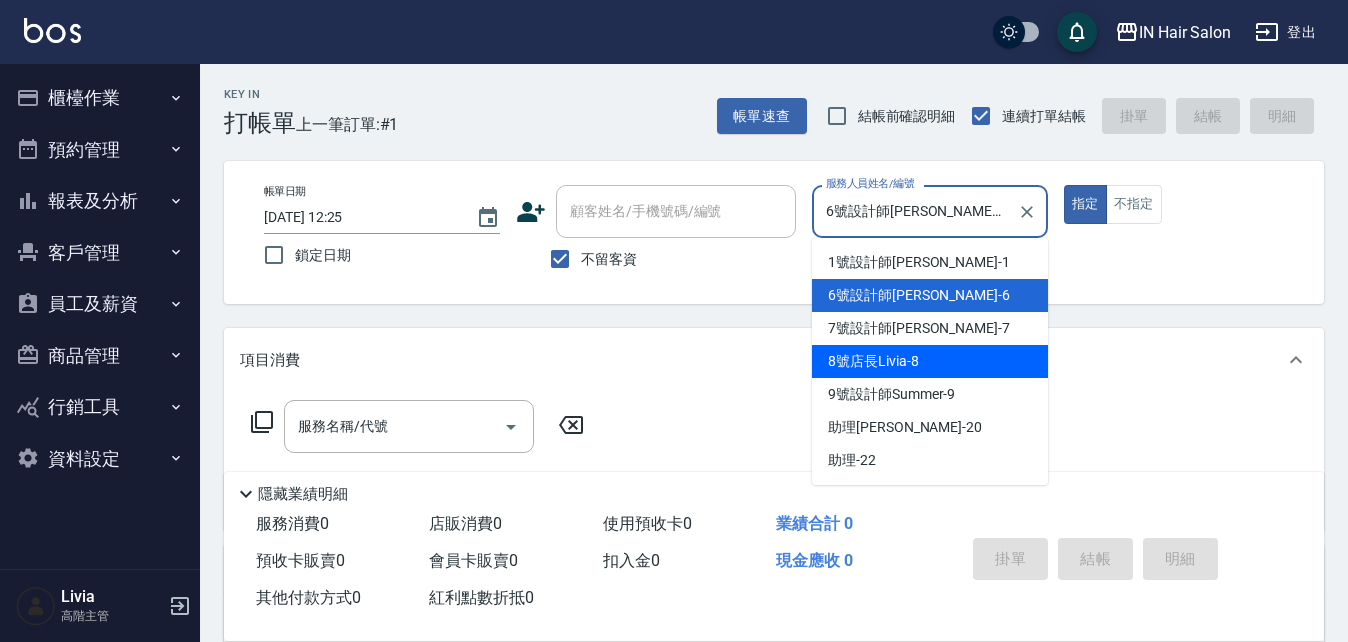 click on "8號店長Livia -8" at bounding box center [873, 361] 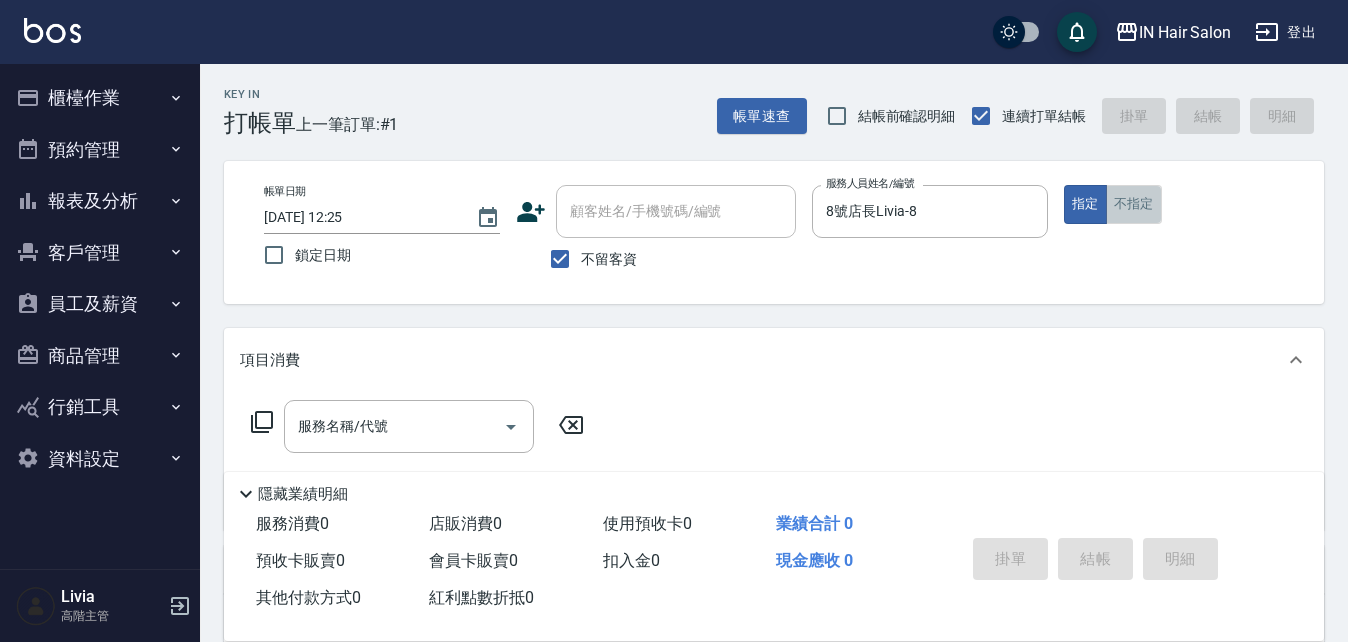 click on "不指定" at bounding box center [1134, 204] 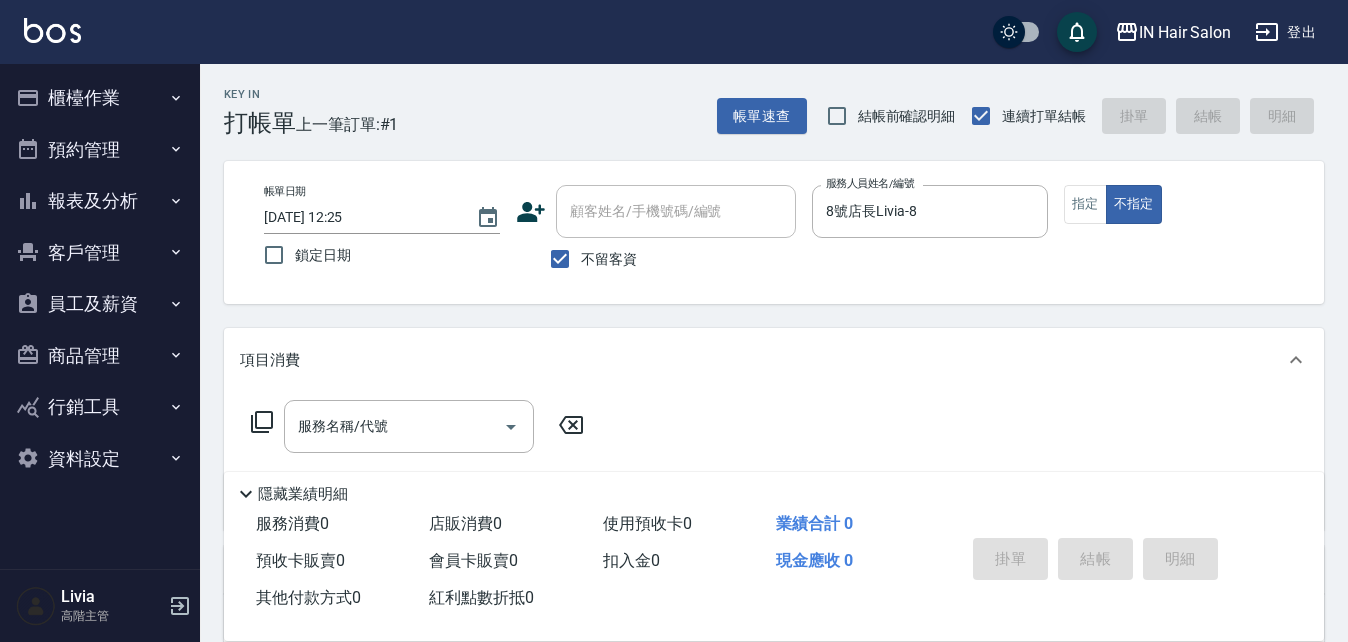 click 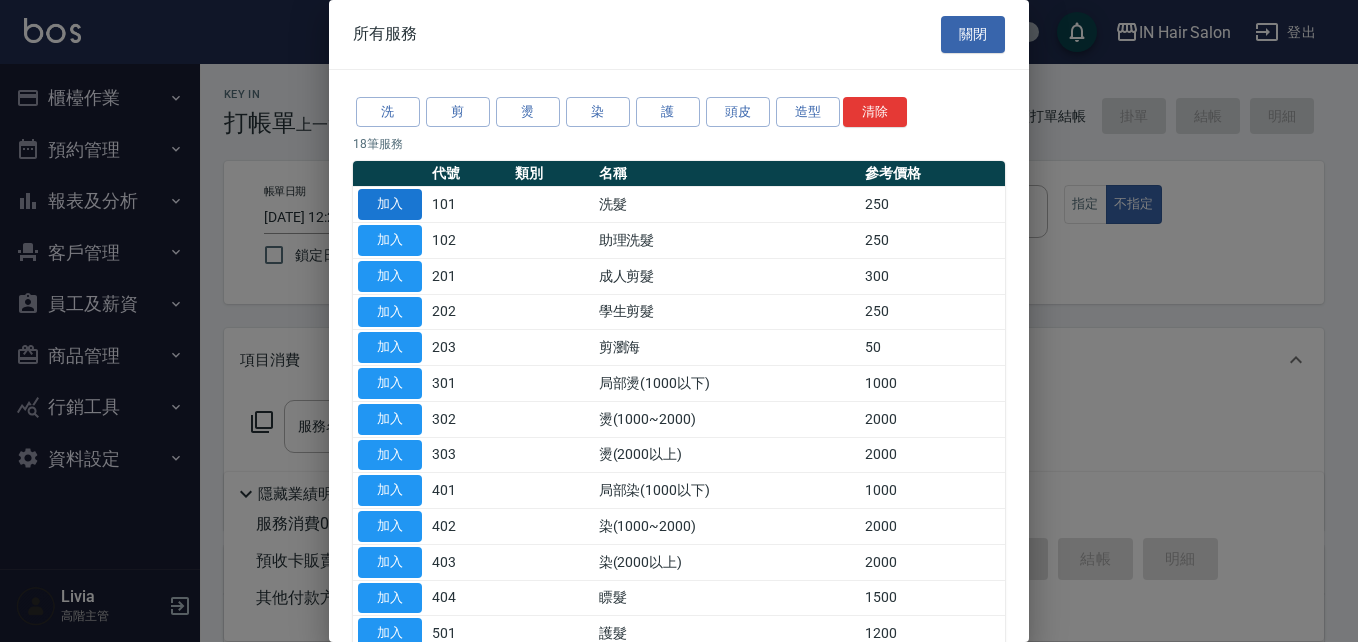 click on "加入" at bounding box center [390, 204] 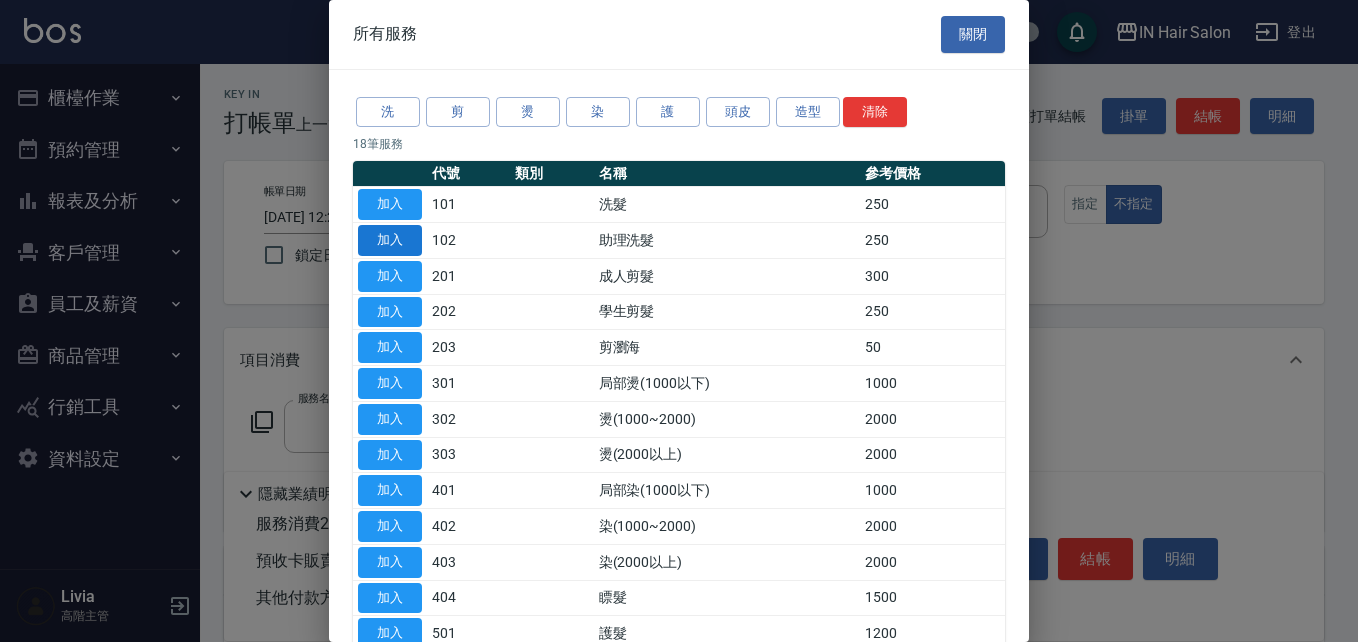 type on "洗髮(101)" 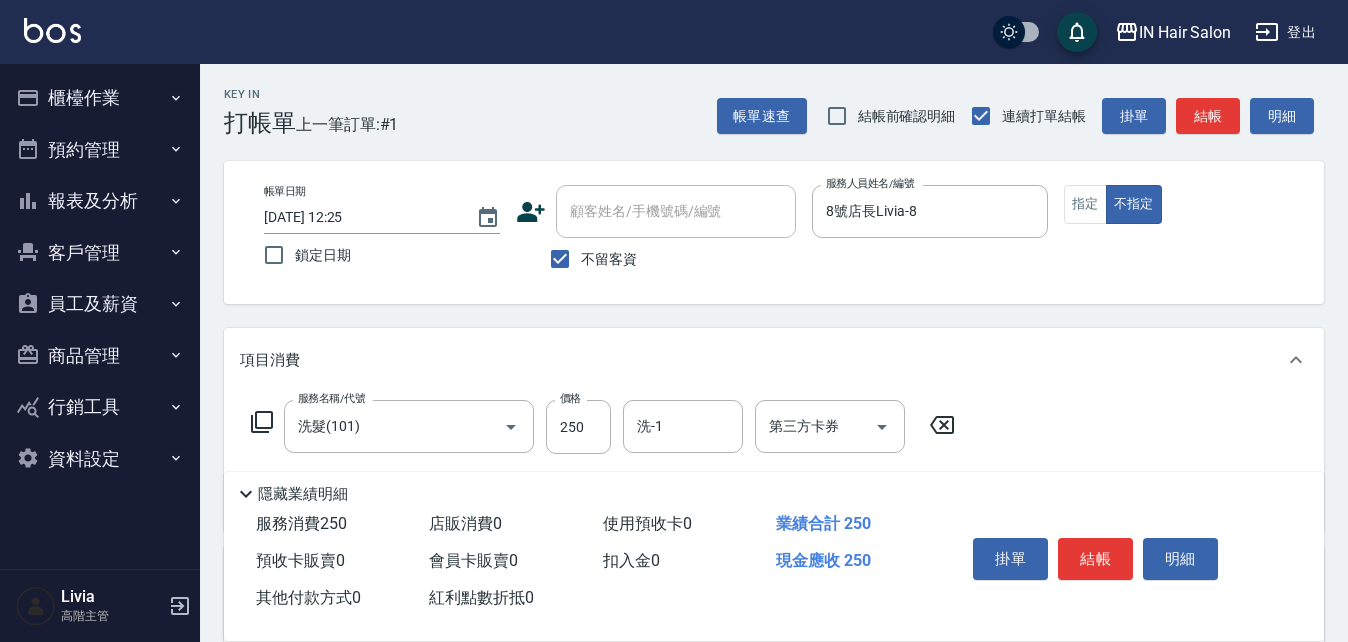 click 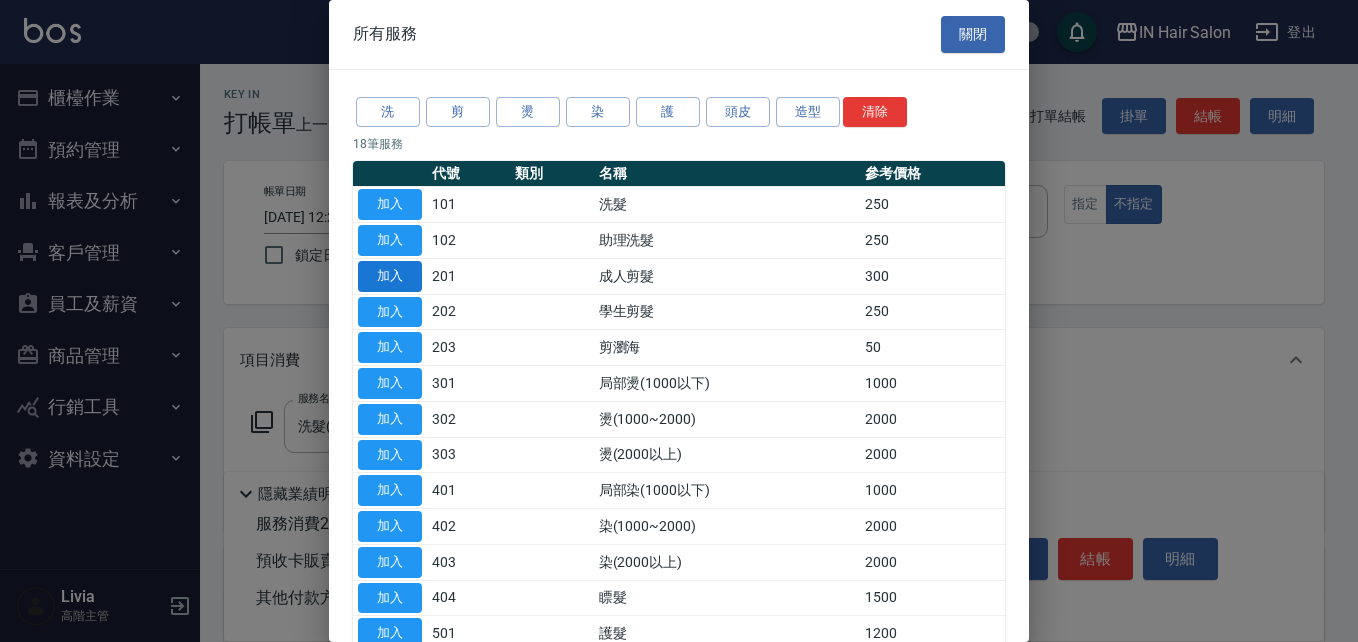click on "加入" at bounding box center (390, 276) 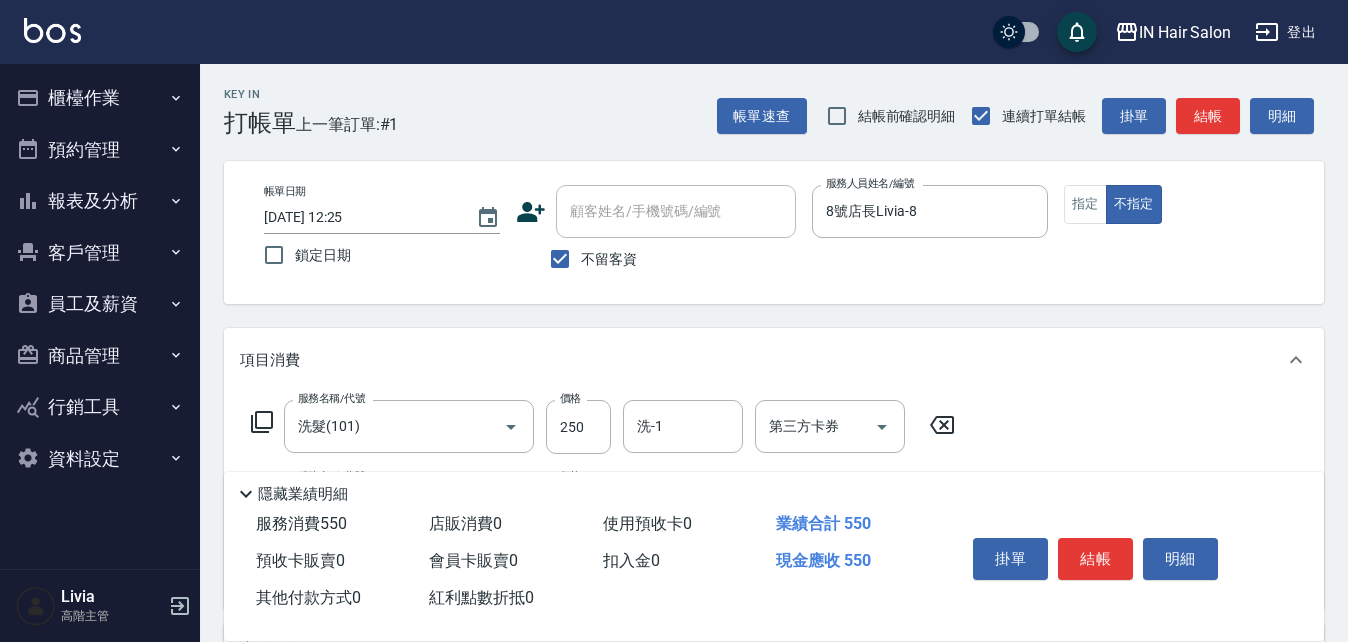 click 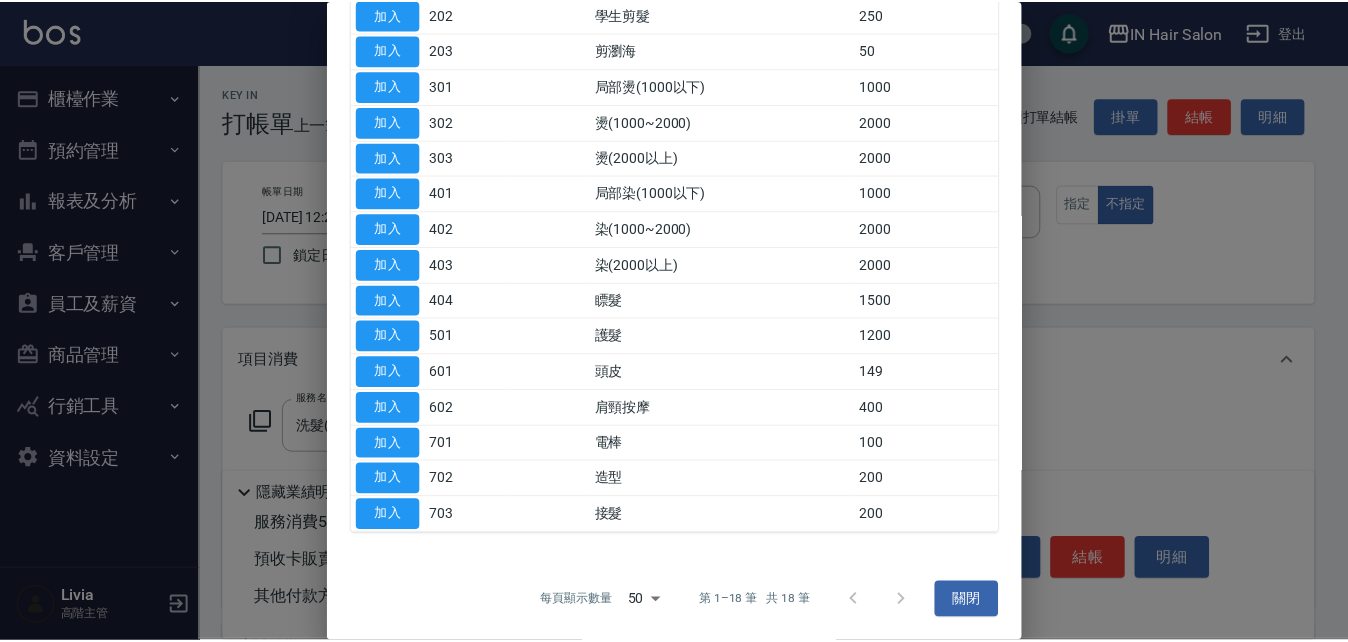 scroll, scrollTop: 299, scrollLeft: 0, axis: vertical 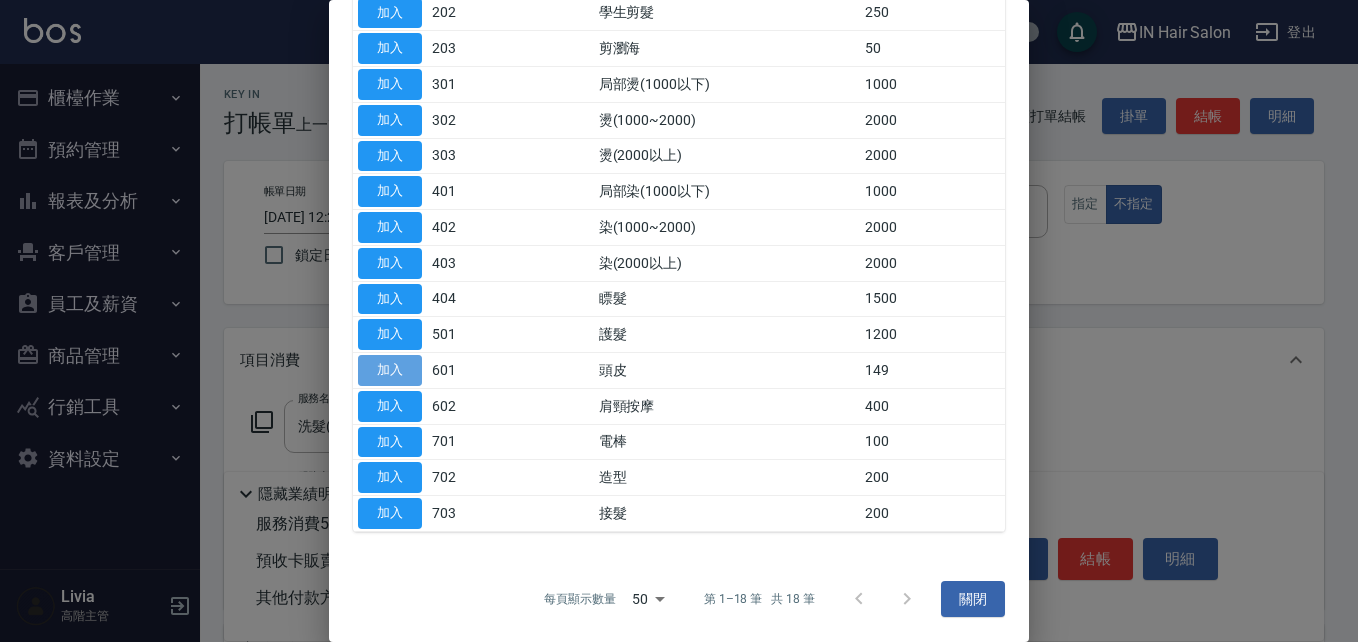 click on "加入" at bounding box center (390, 370) 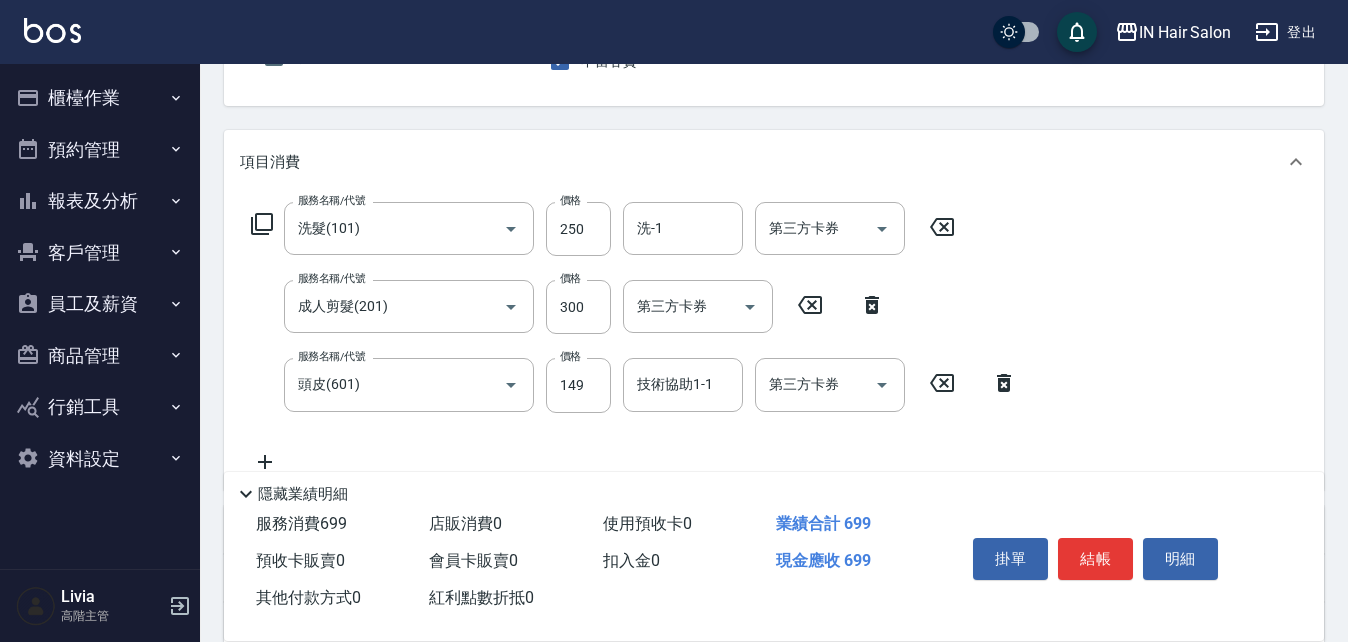 scroll, scrollTop: 200, scrollLeft: 0, axis: vertical 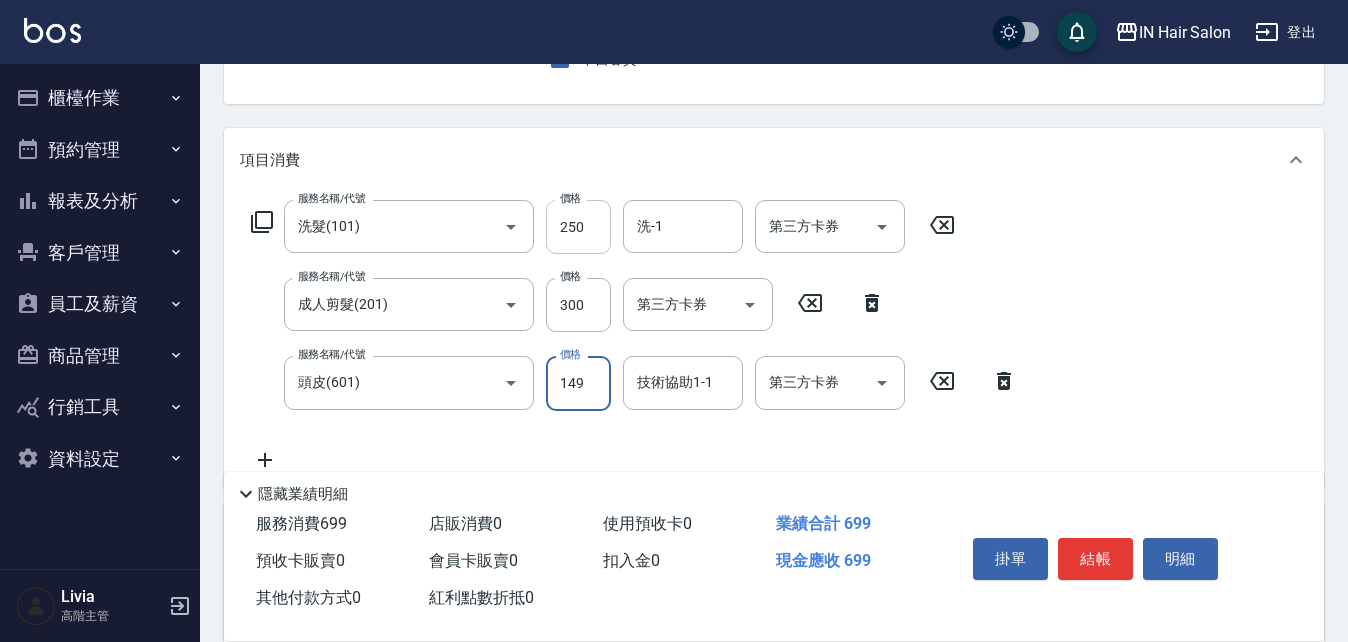 click on "250" at bounding box center [578, 227] 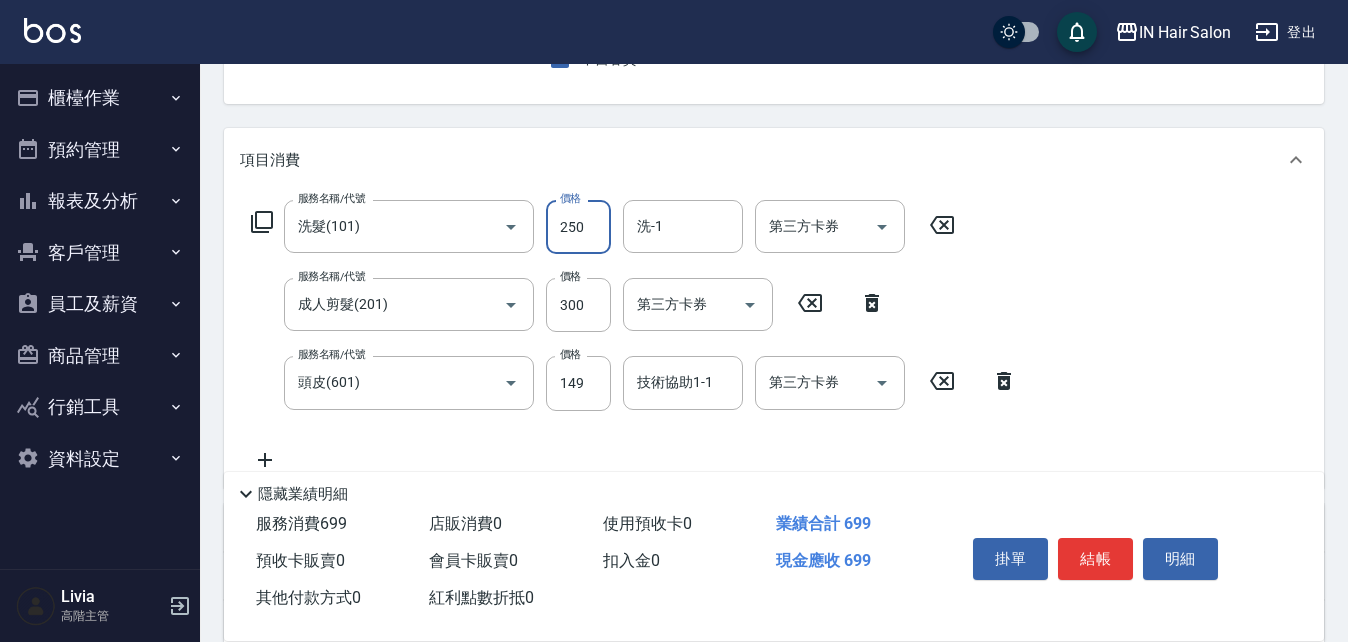 click on "250" at bounding box center [578, 227] 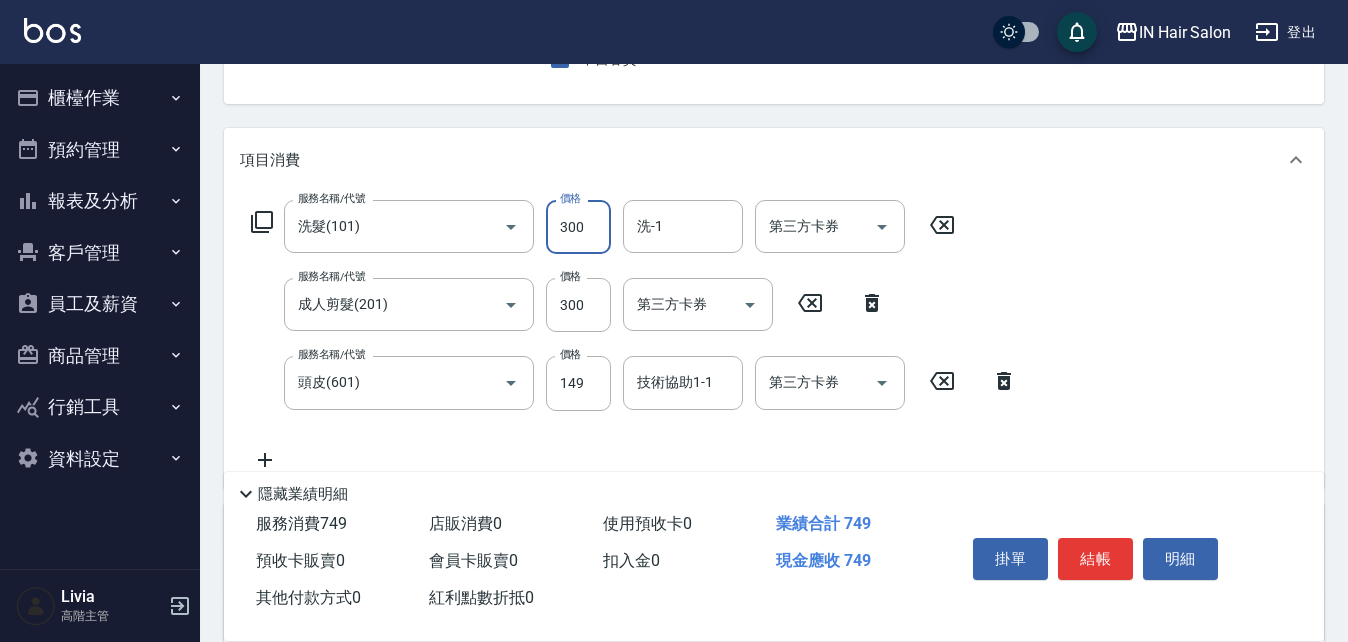 type on "300" 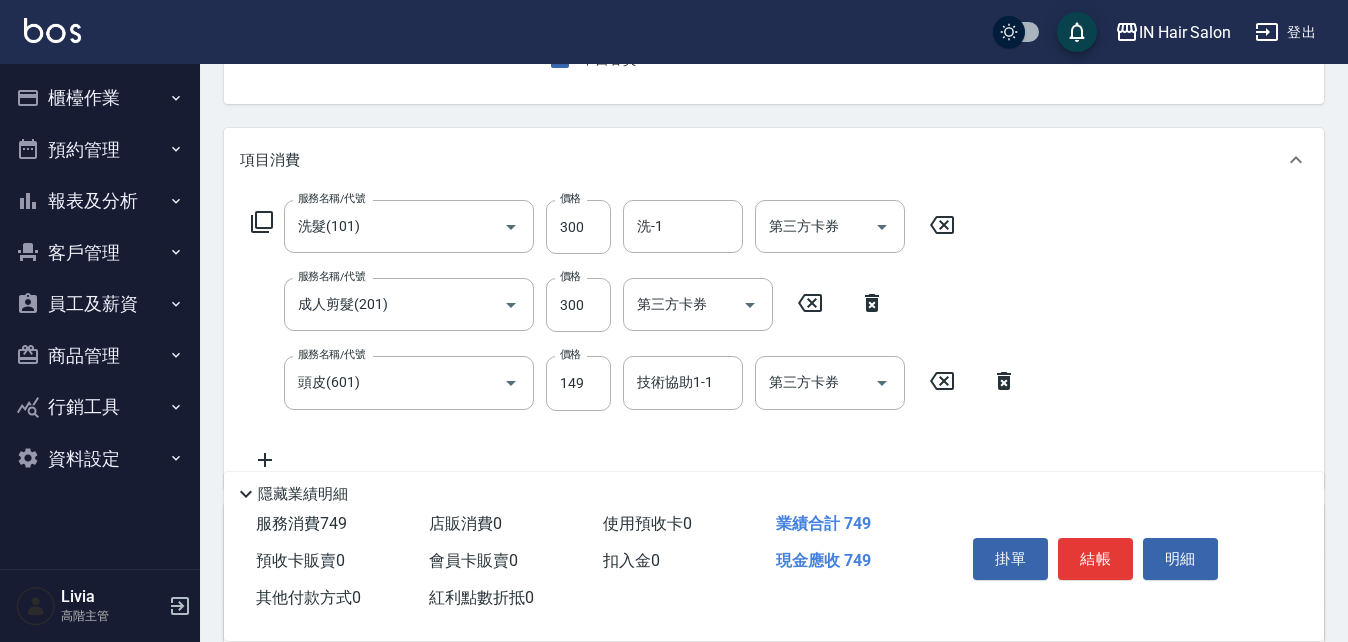 click on "服務名稱/代號 洗髮(101) 服務名稱/代號 價格 300 價格 洗-1 洗-1 第三方卡券 第三方卡券 服務名稱/代號 成人剪髮(201) 服務名稱/代號 價格 300 價格 第三方卡券 第三方卡券 服務名稱/代號 頭皮(601) 服務名稱/代號 價格 149 價格 技術協助1-1 技術協助1-1 第三方卡券 第三方卡券" at bounding box center (634, 335) 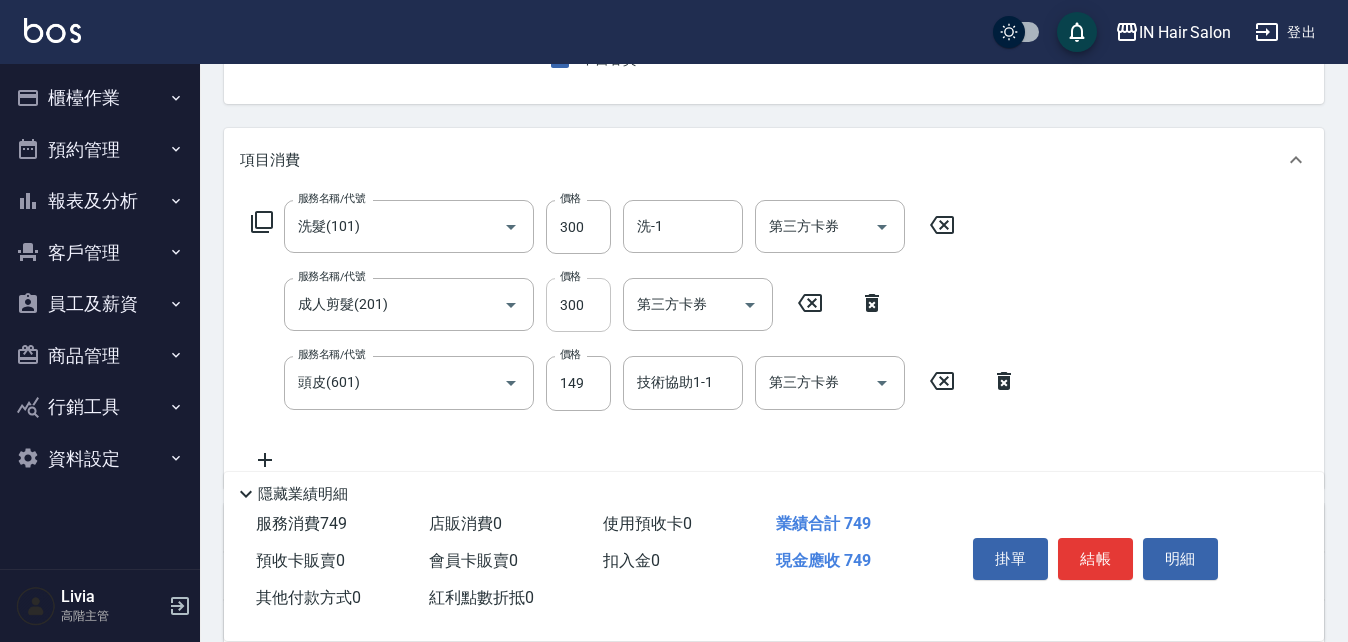 click on "300" at bounding box center (578, 305) 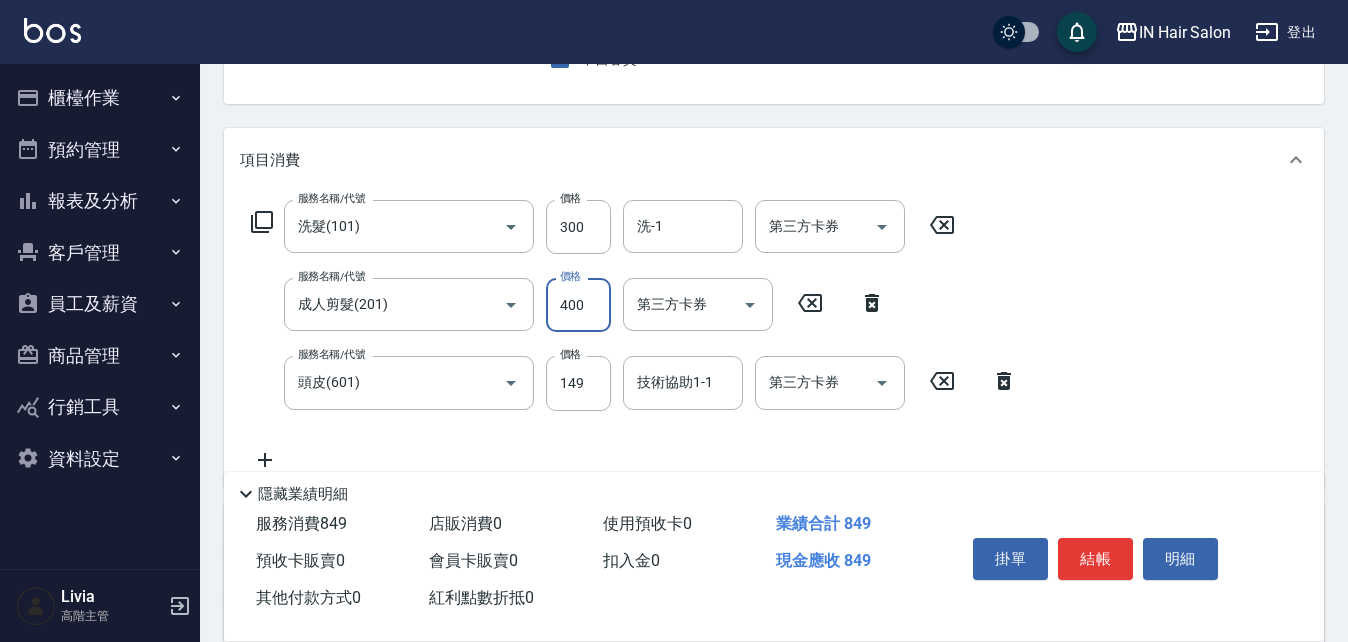 type on "400" 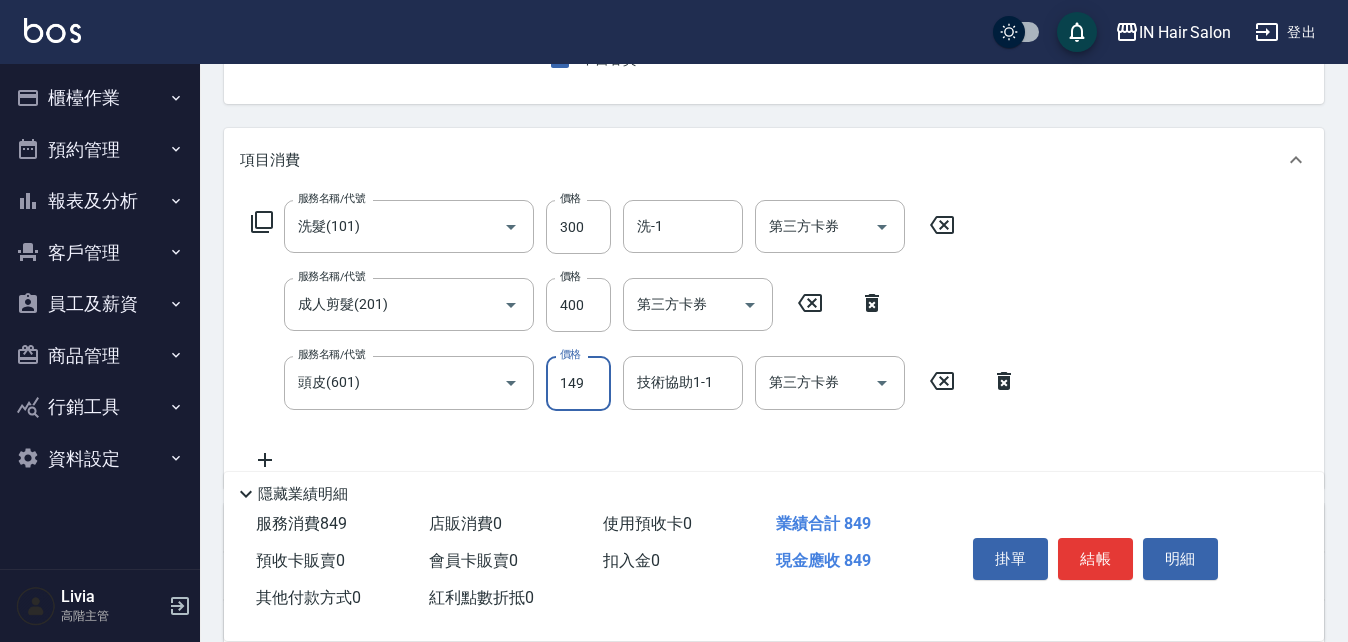 click on "149" at bounding box center (578, 383) 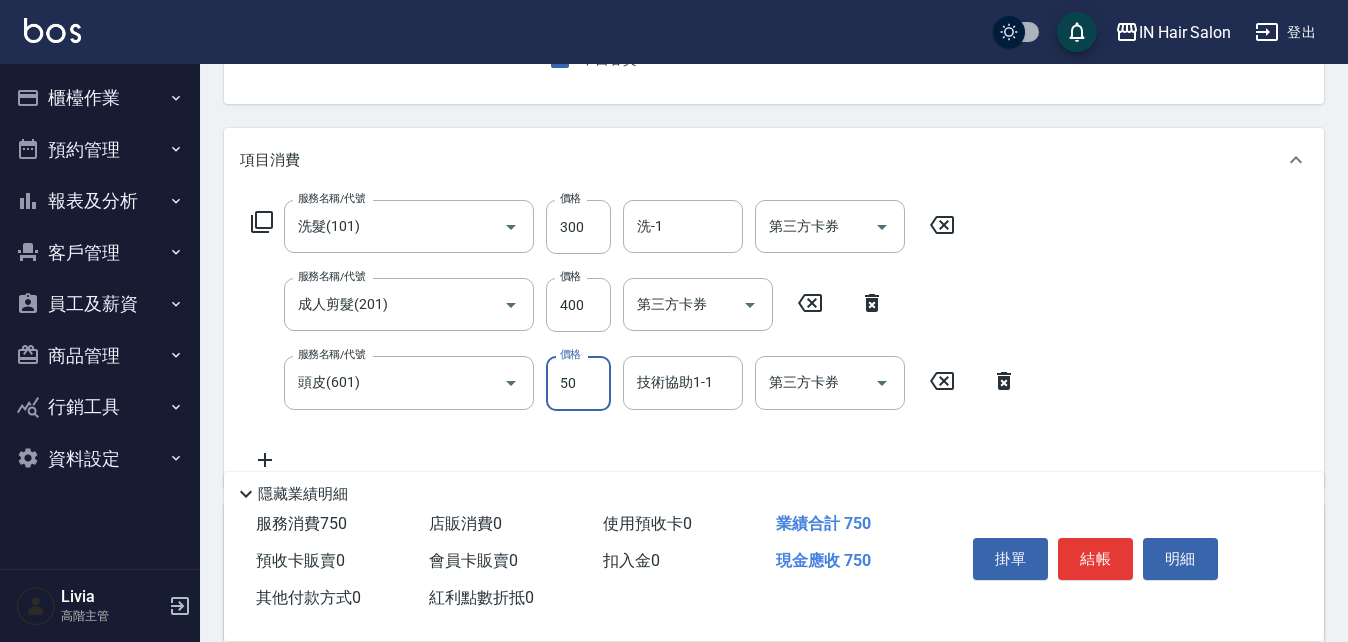 type on "50" 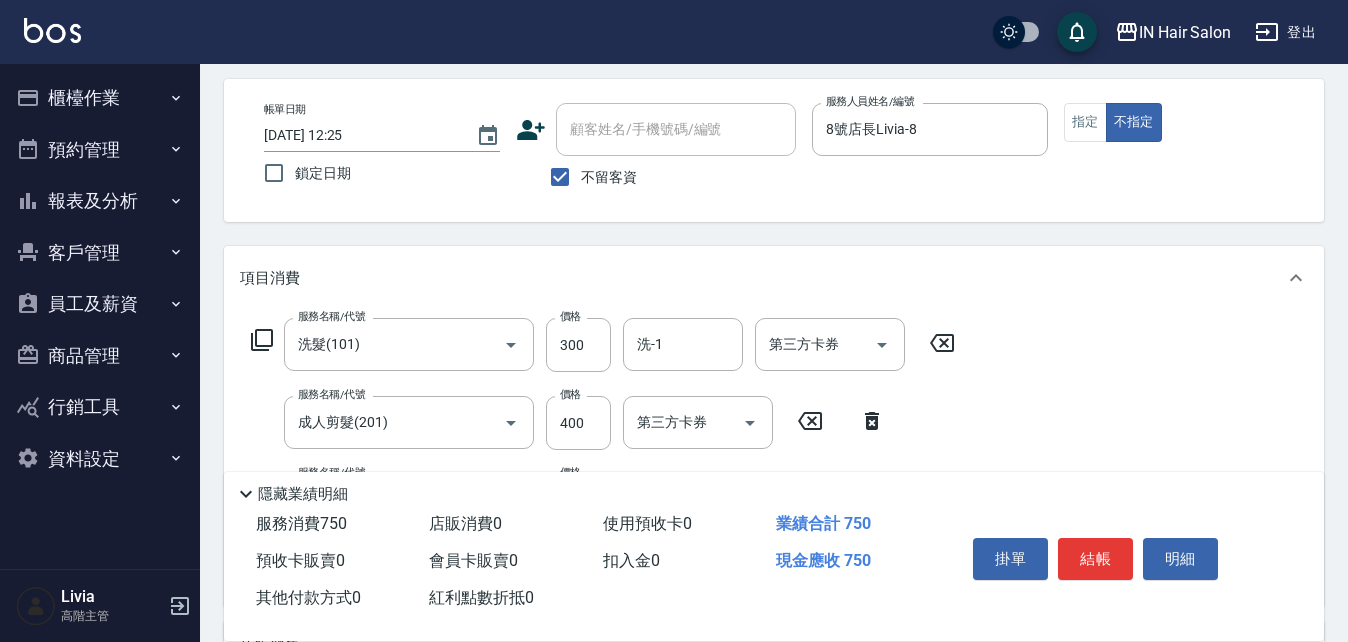 scroll, scrollTop: 0, scrollLeft: 0, axis: both 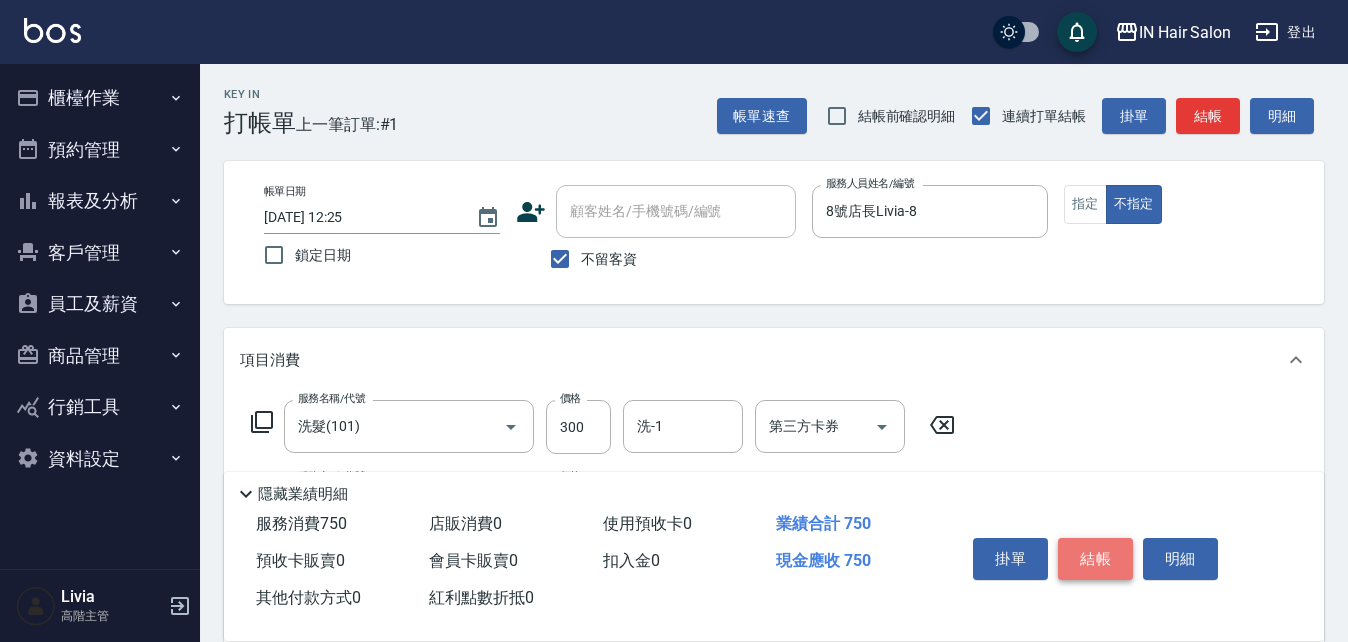 click on "結帳" at bounding box center (1095, 559) 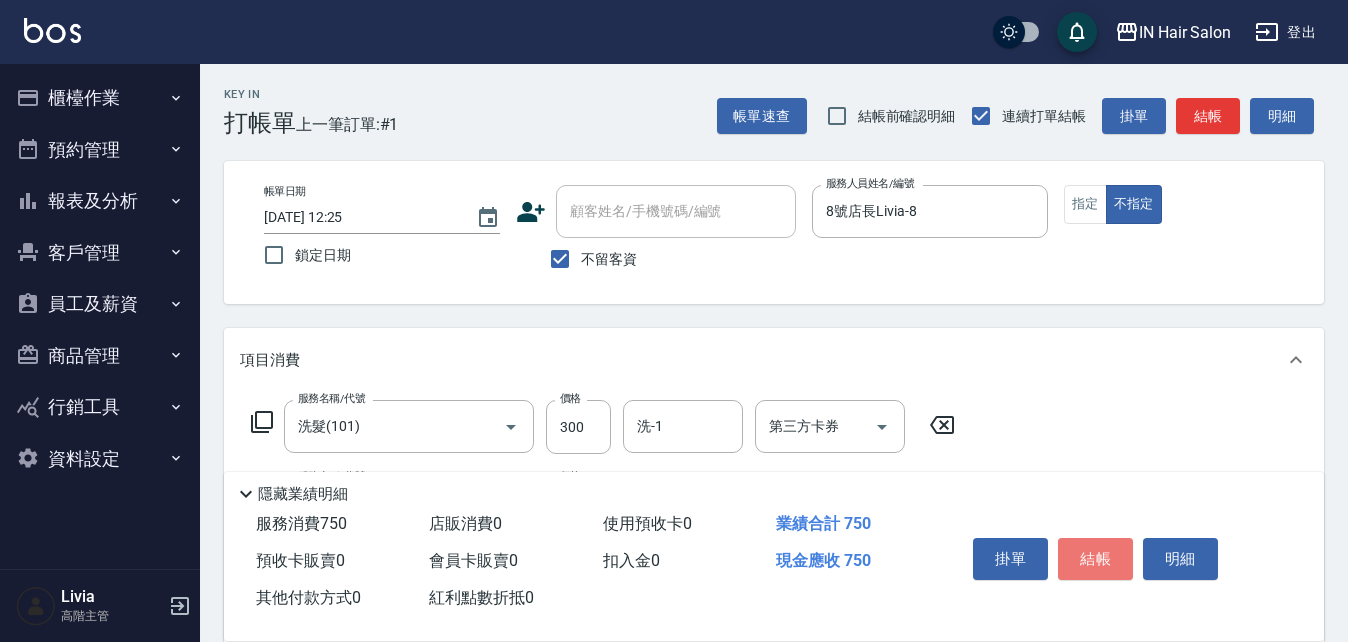 type on "[DATE] 12:26" 